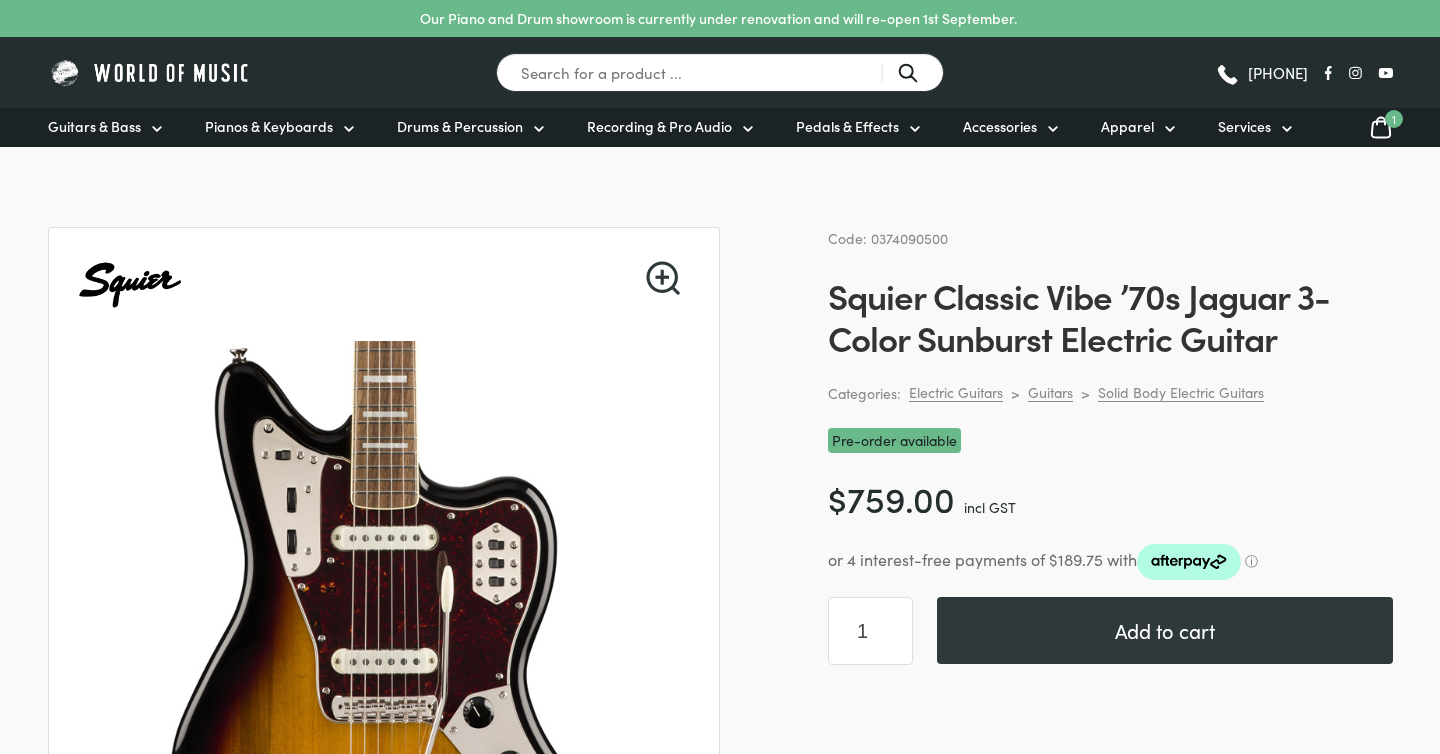 scroll, scrollTop: 0, scrollLeft: 0, axis: both 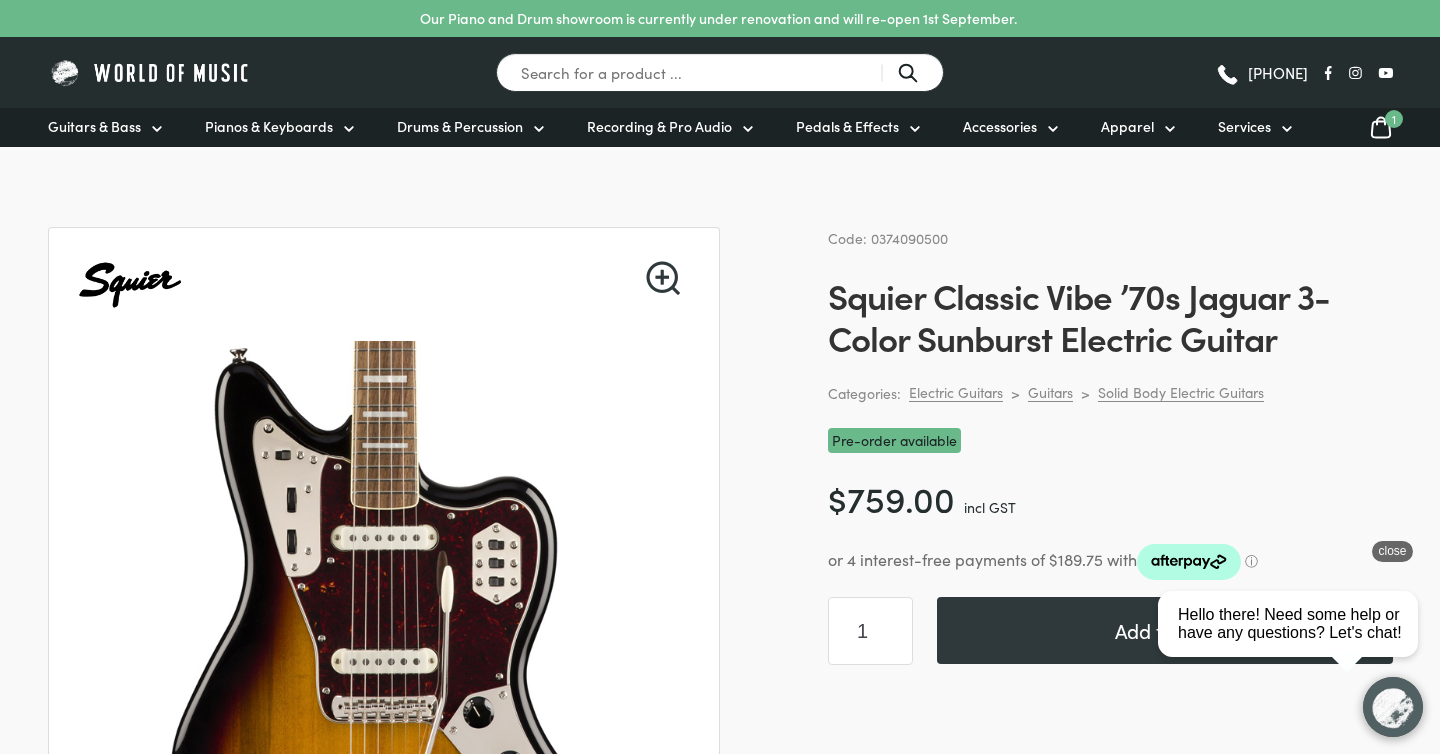 click on "close" at bounding box center (1392, 551) 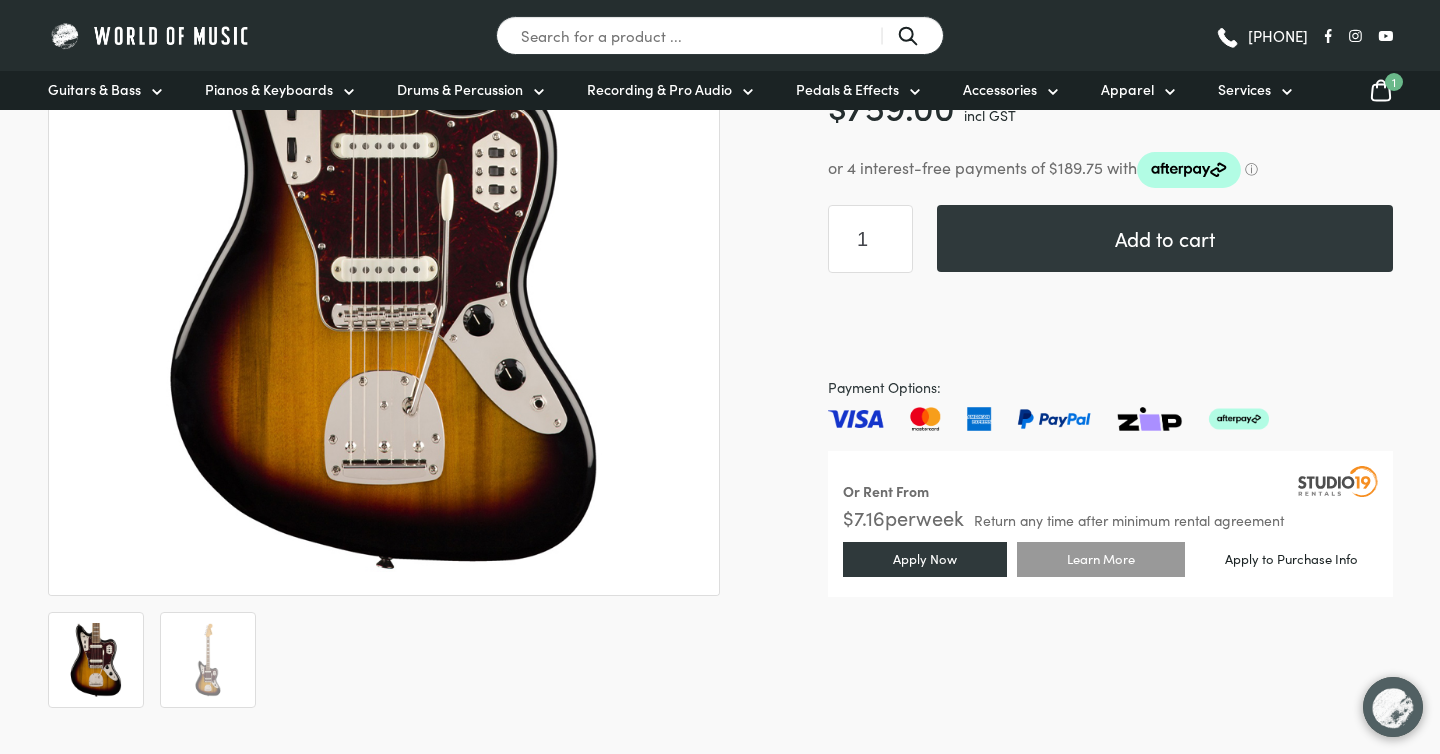 scroll, scrollTop: 394, scrollLeft: 0, axis: vertical 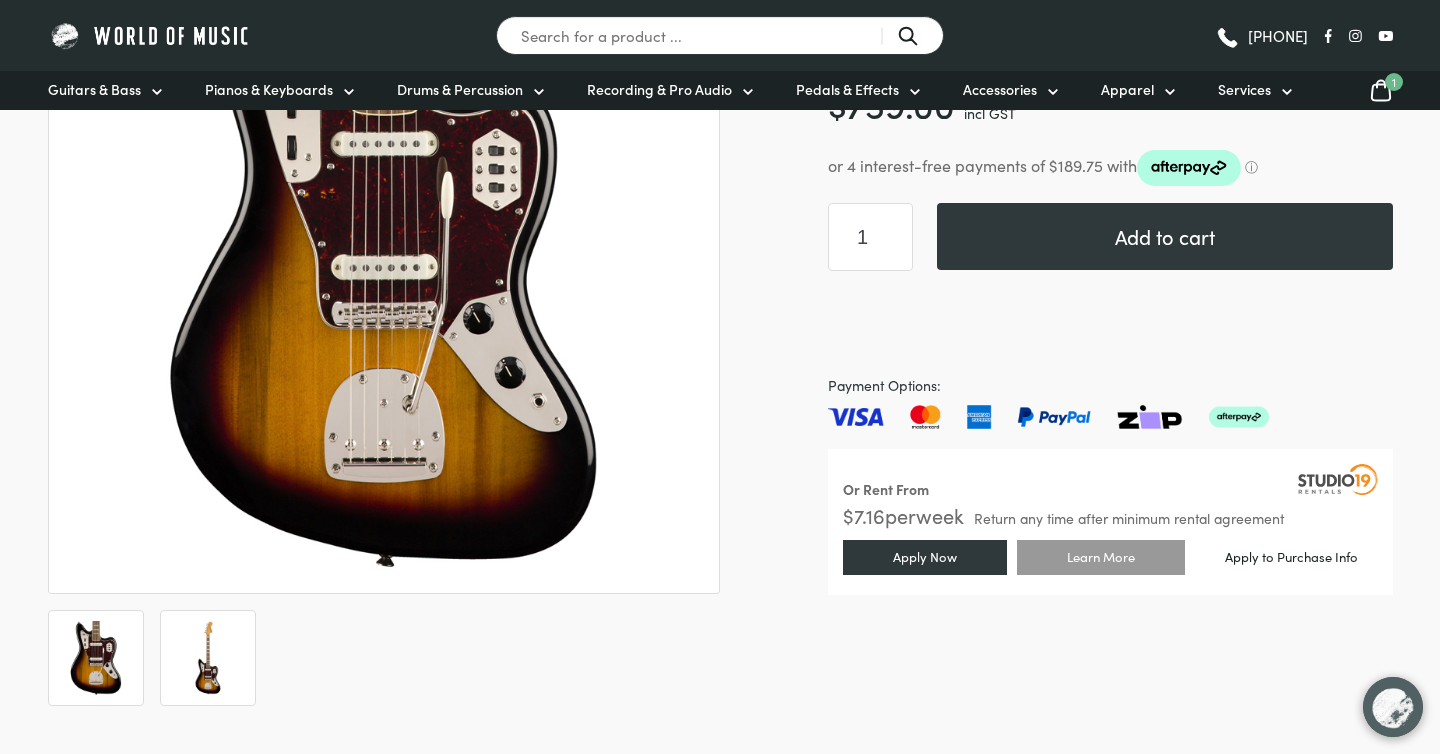 click at bounding box center (208, 658) 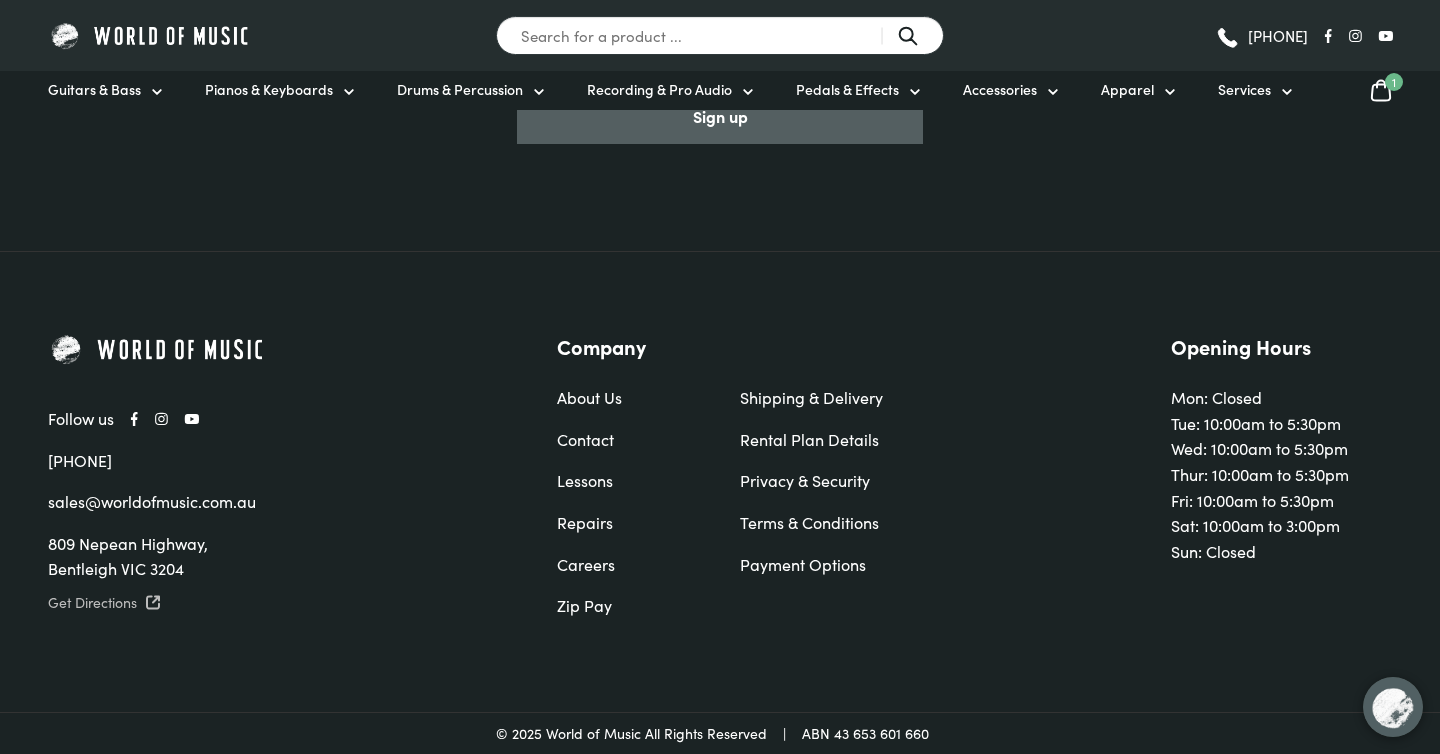 scroll, scrollTop: 2774, scrollLeft: 0, axis: vertical 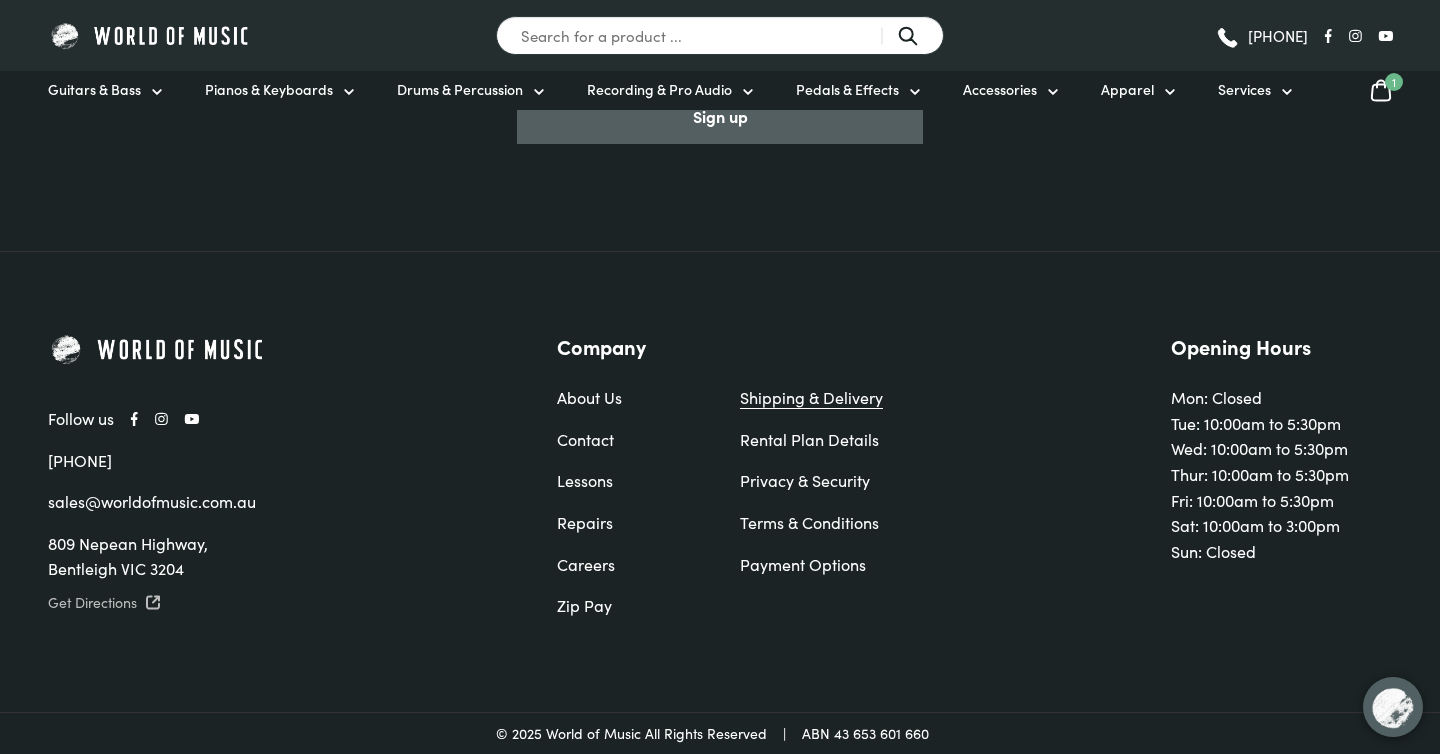 click on "Shipping & Delivery" at bounding box center (811, 398) 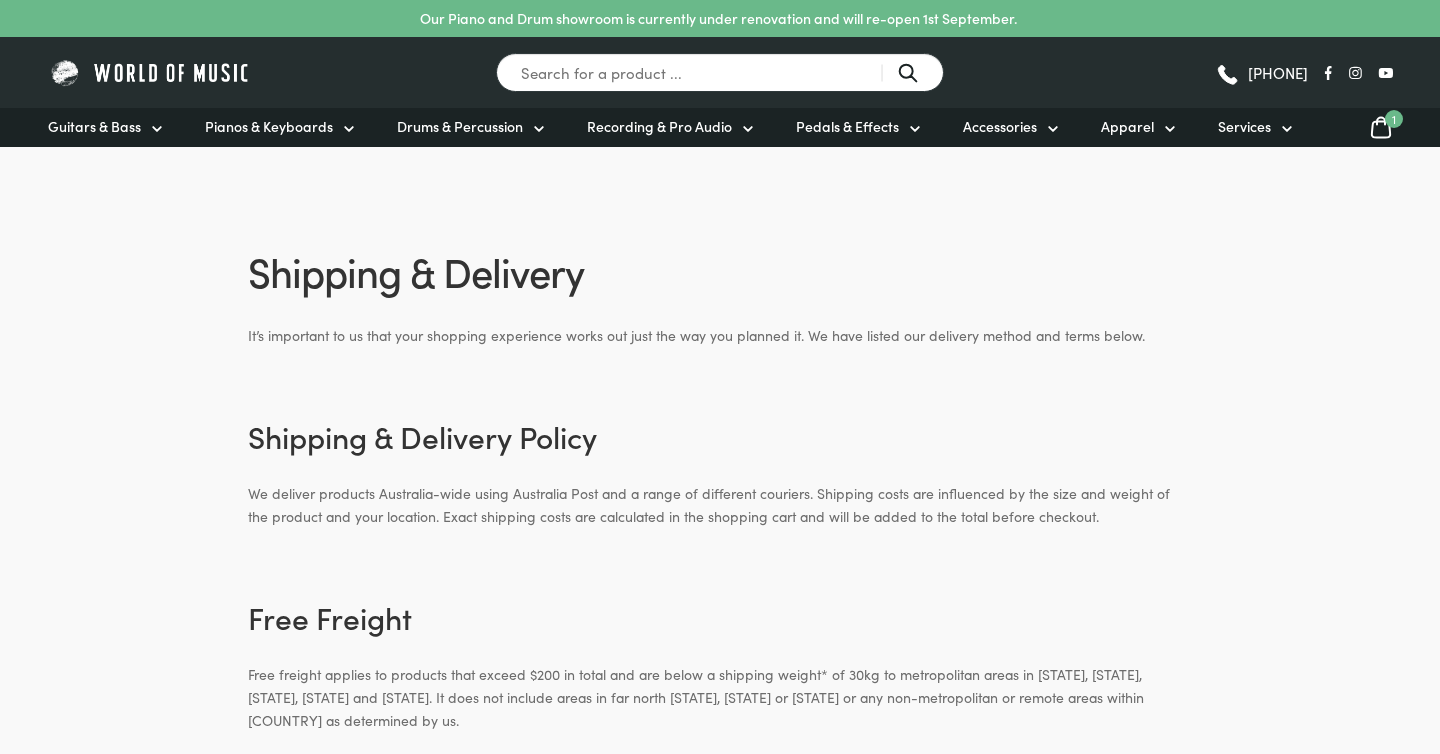 scroll, scrollTop: 0, scrollLeft: 0, axis: both 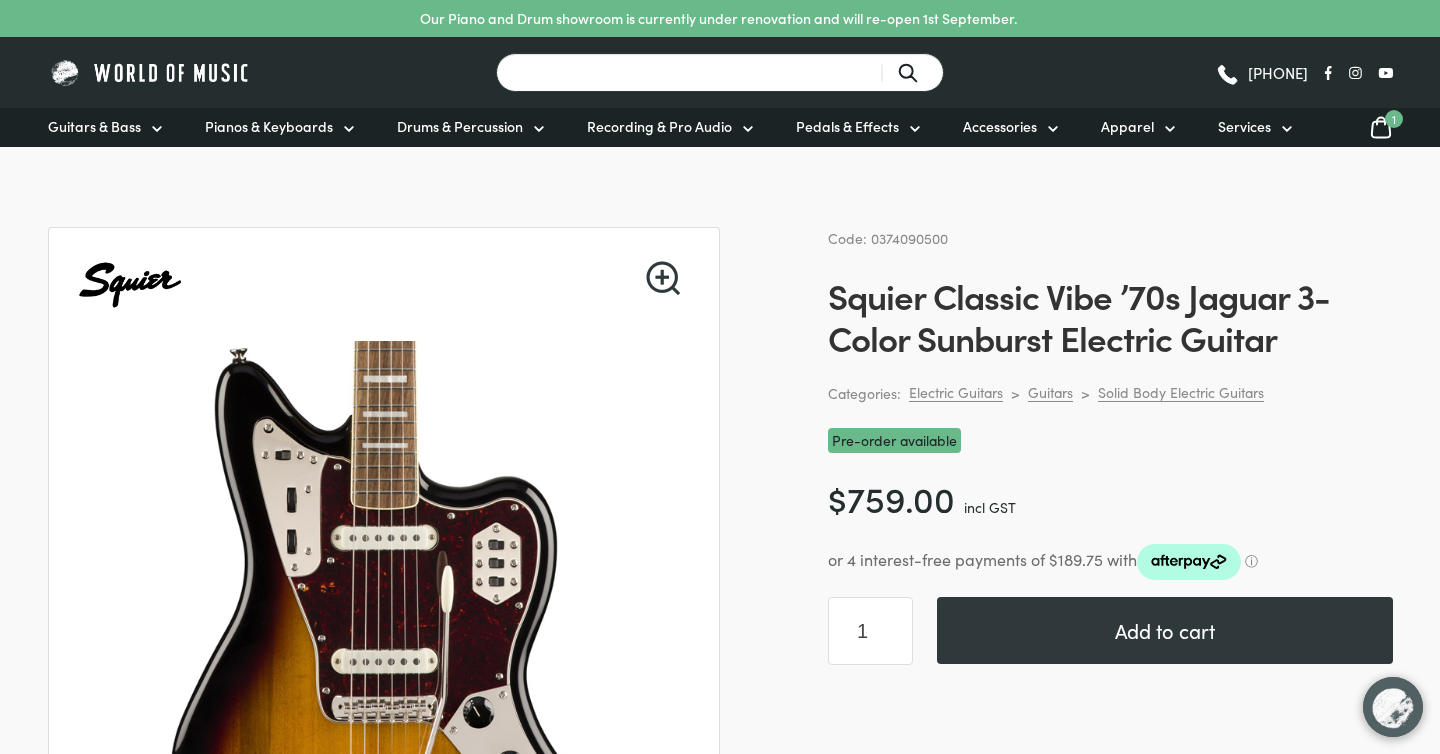 click on "Search for a product ..." at bounding box center (720, 72) 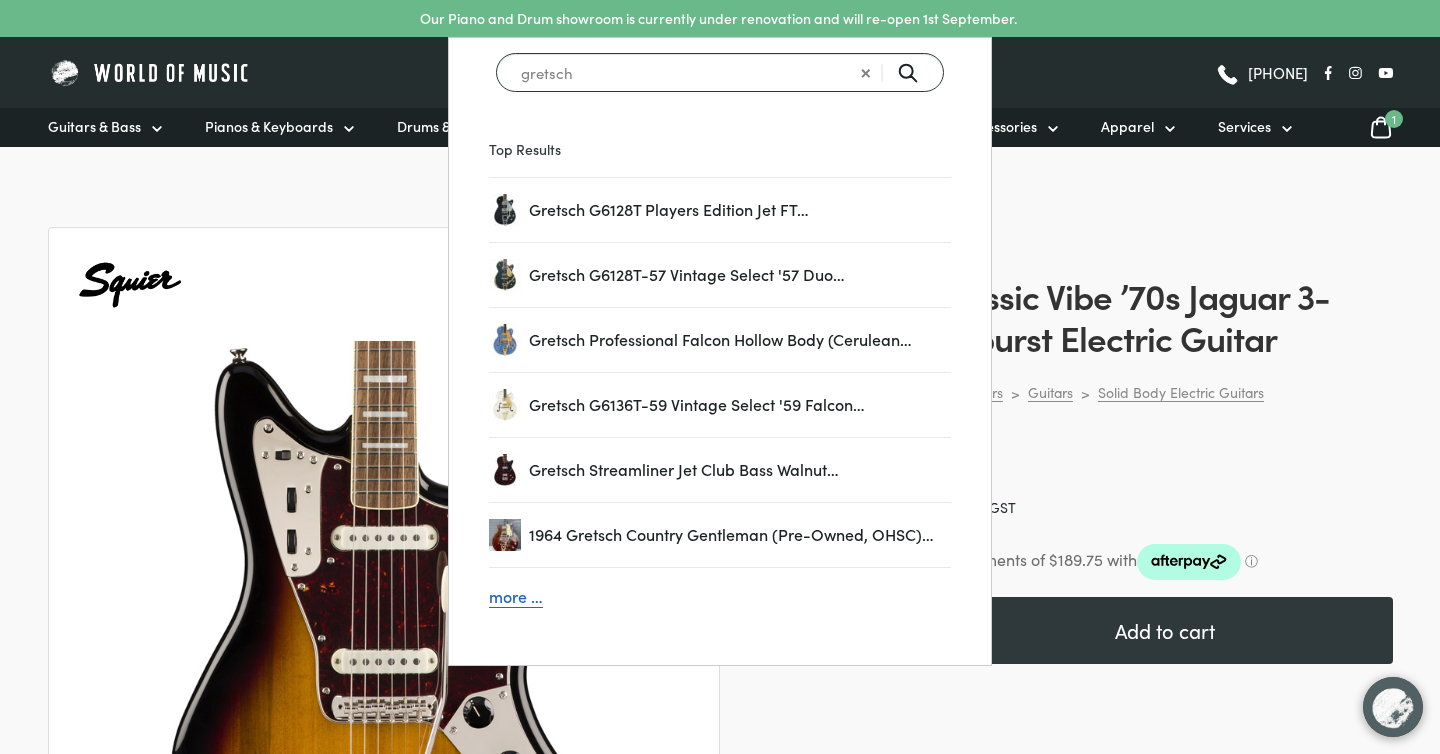 type on "gretsch" 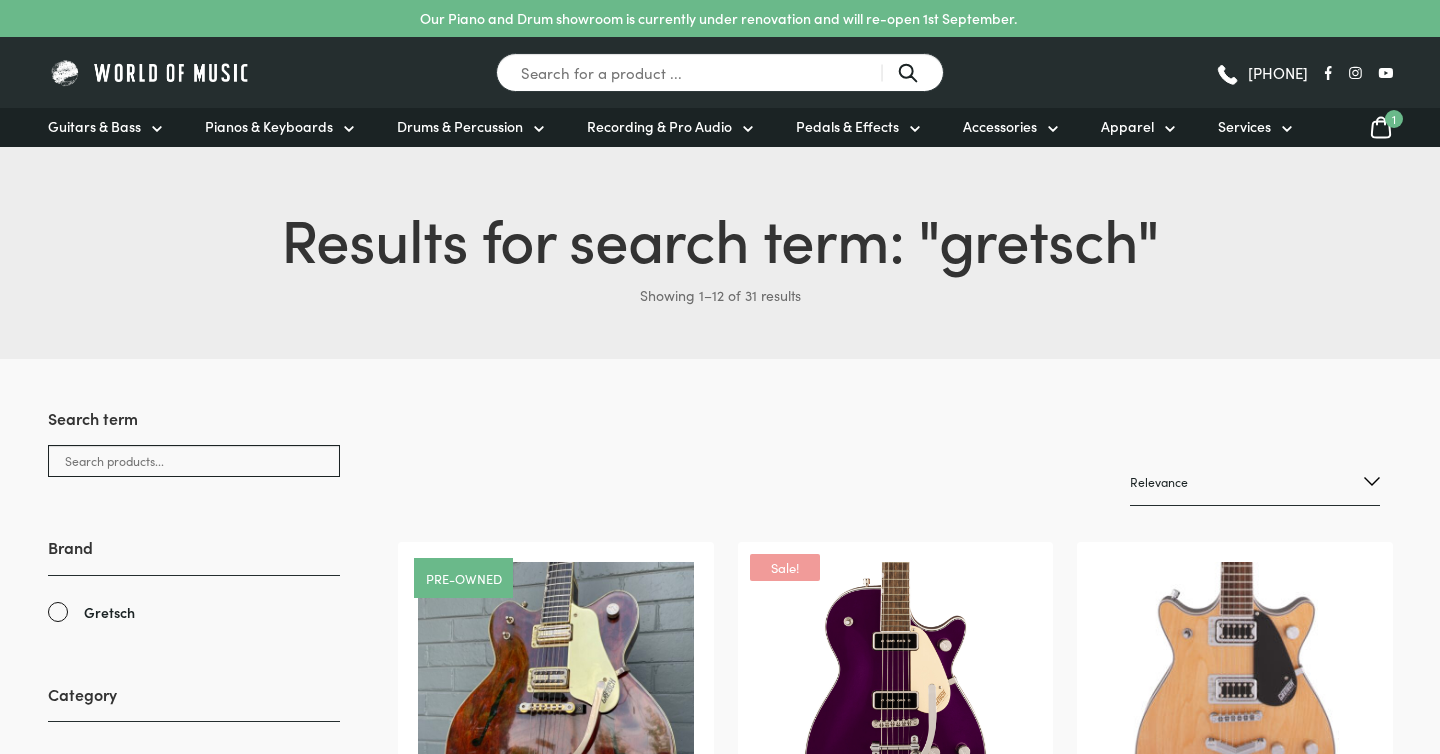scroll, scrollTop: 0, scrollLeft: 0, axis: both 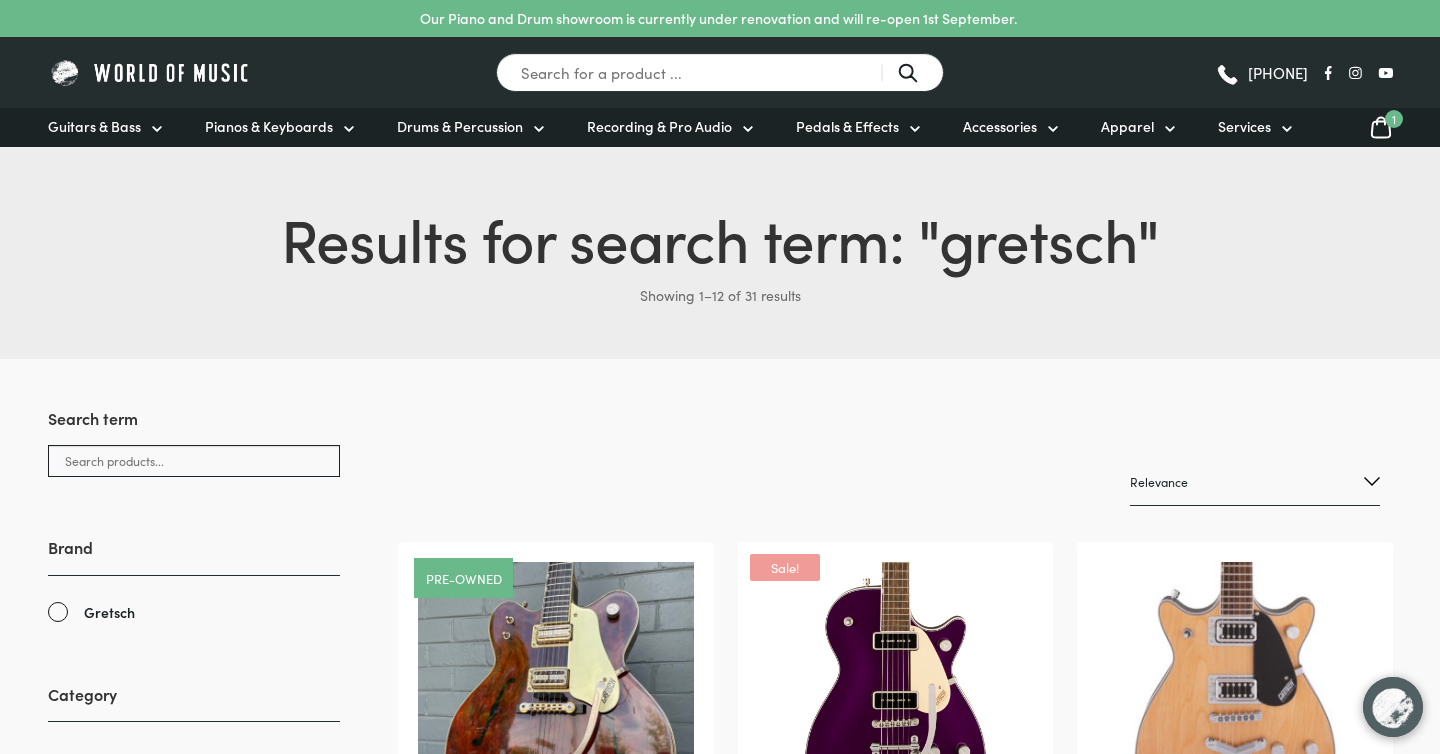click on "Relevance
Sort by popularity
Sort by average rating
Sort by latest
Sort by price: low to high
Sort by price: high to low
Sort by name: A to Z
Sort by name: Z to A
Sort by availability
Show sale items first" at bounding box center [1255, 482] 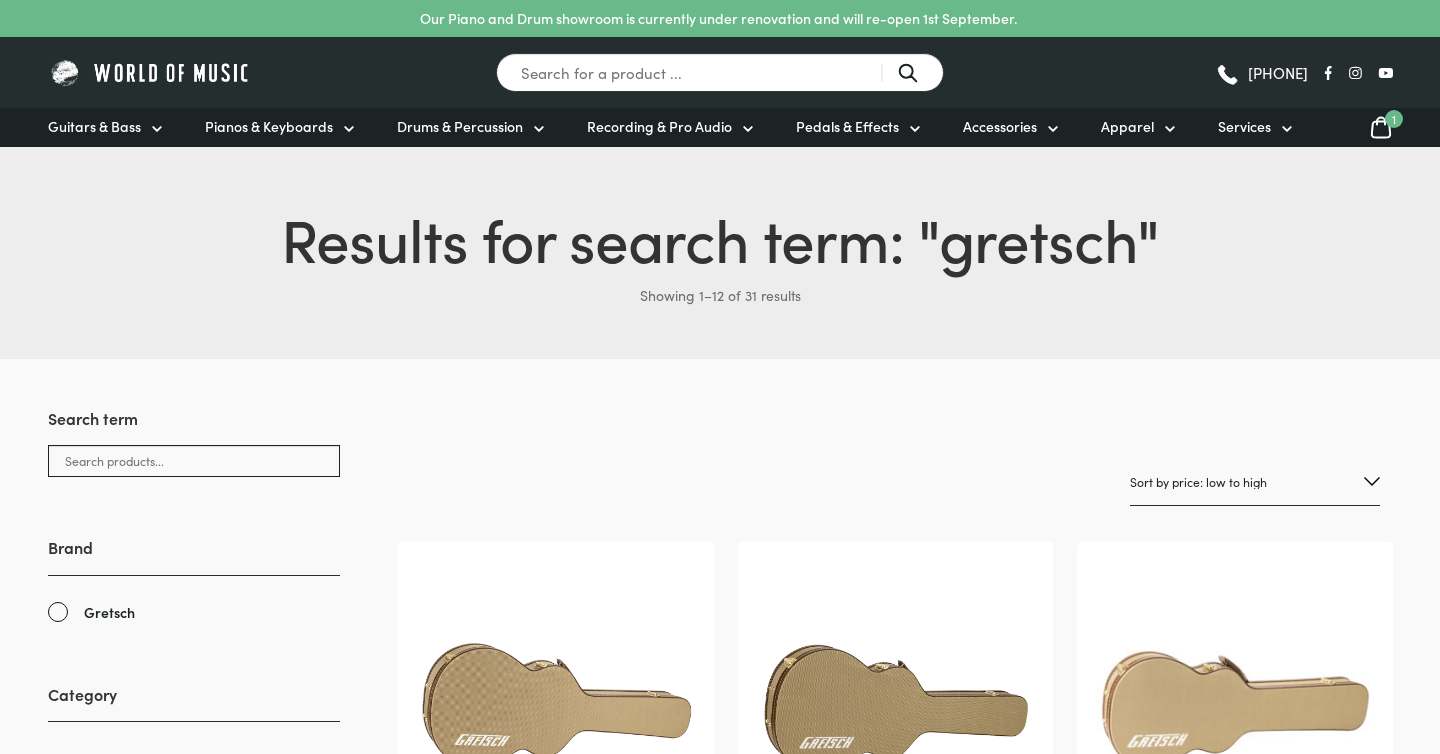 scroll, scrollTop: 0, scrollLeft: 0, axis: both 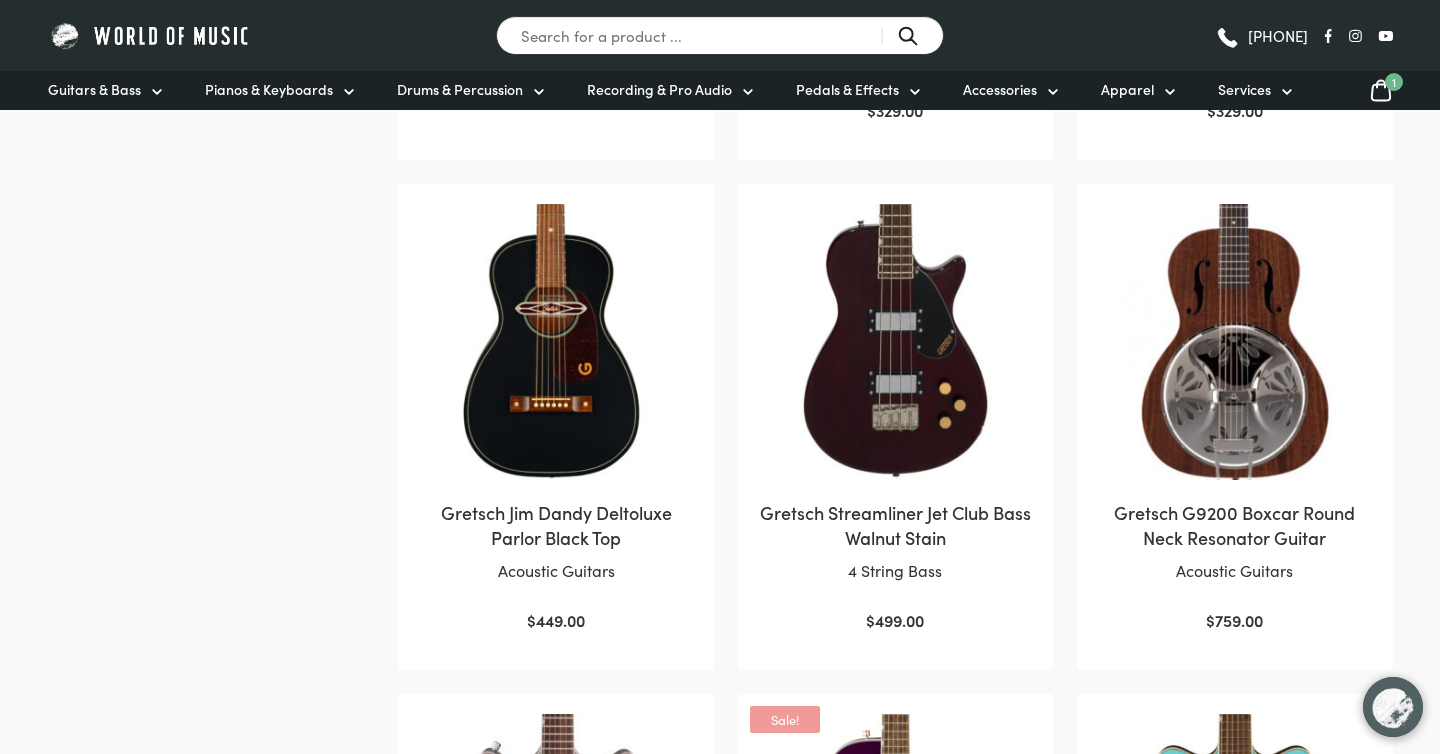 click on "Gretsch Streamliner Jet Club Bass Walnut Stain" at bounding box center (895, 525) 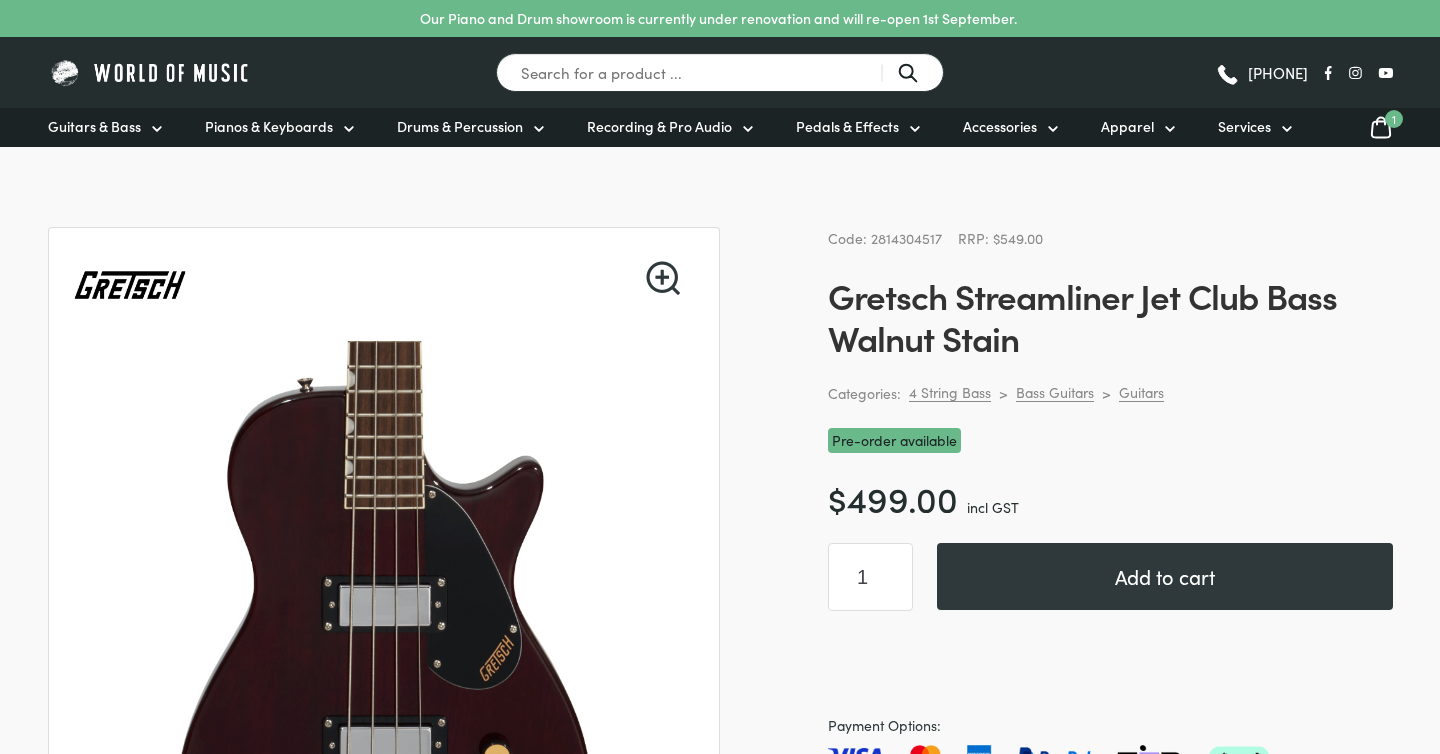 scroll, scrollTop: 0, scrollLeft: 0, axis: both 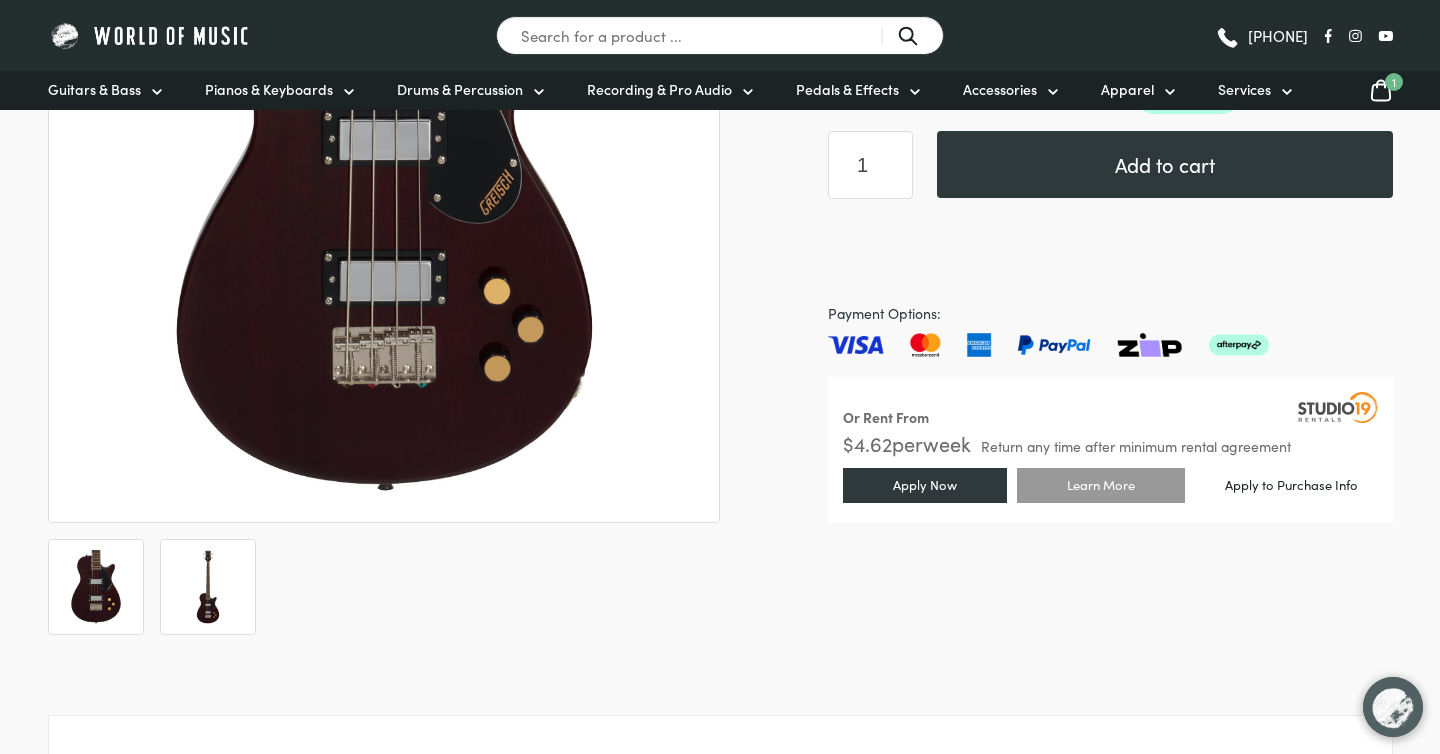 click at bounding box center (208, 587) 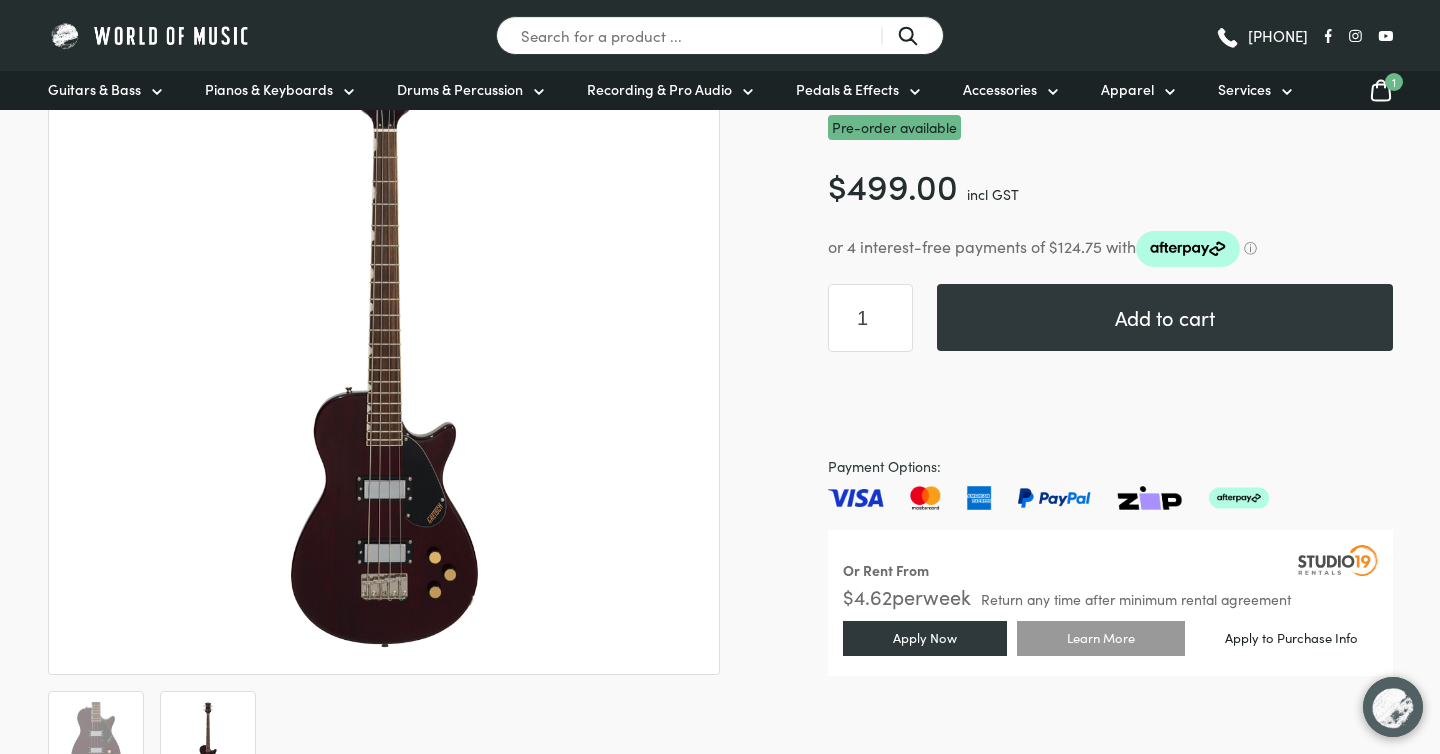 scroll, scrollTop: 0, scrollLeft: 0, axis: both 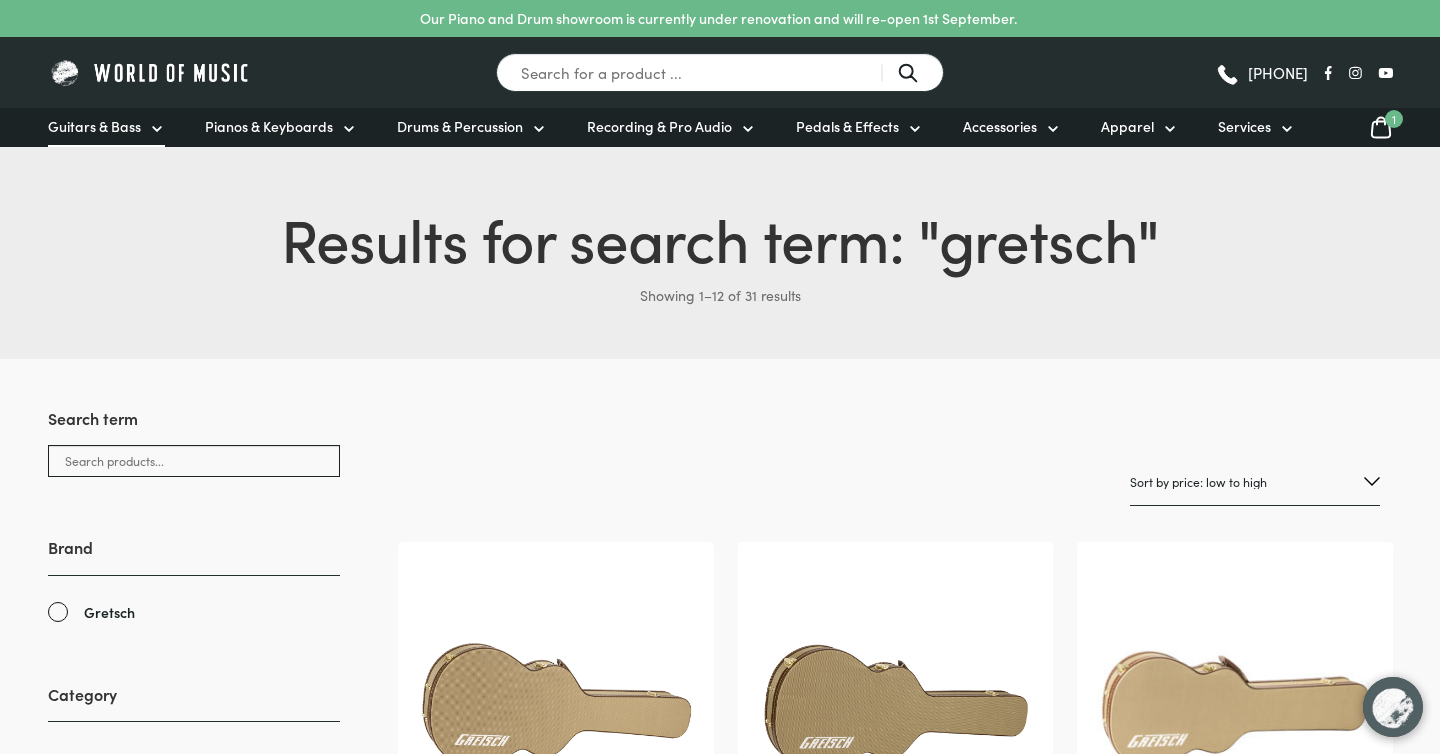 click on "Guitars & Bass" at bounding box center (106, 127) 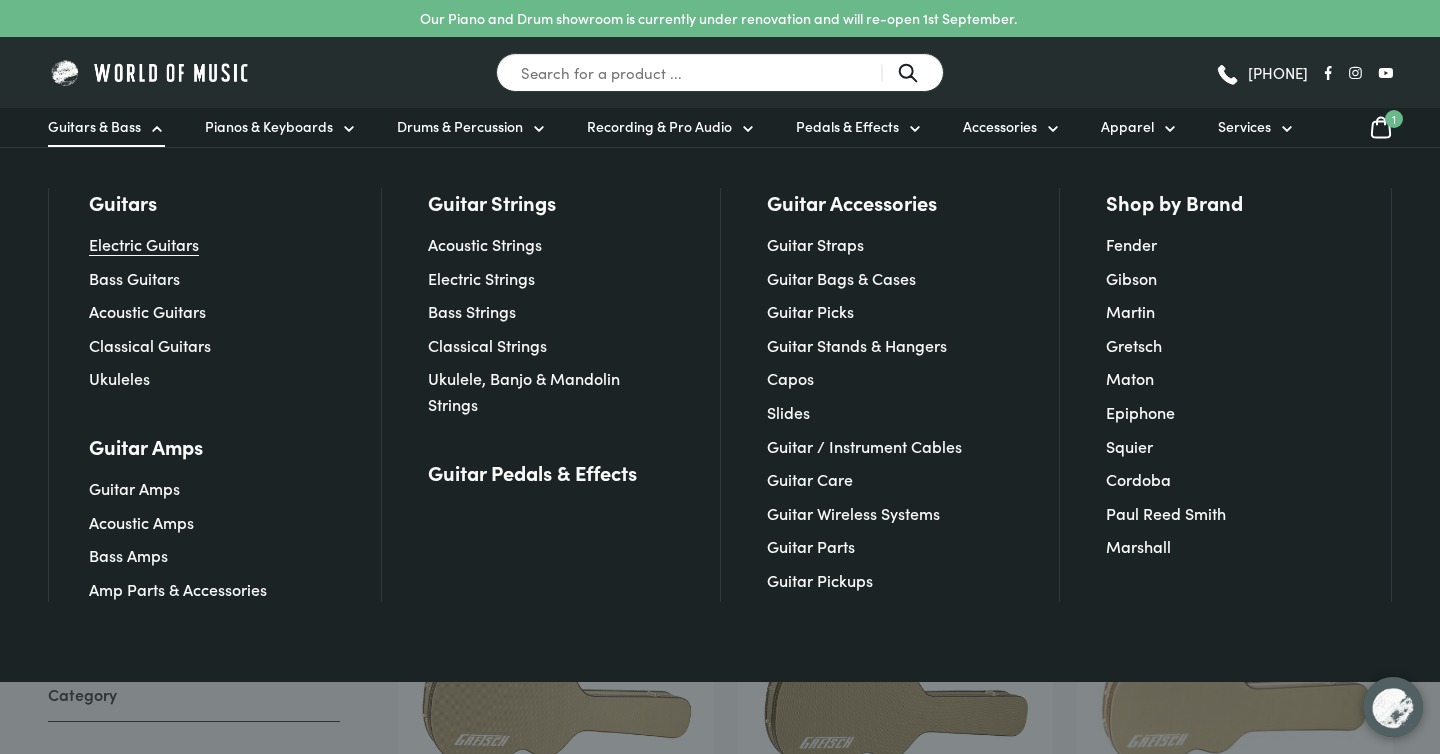 click on "Electric Guitars" at bounding box center [144, 244] 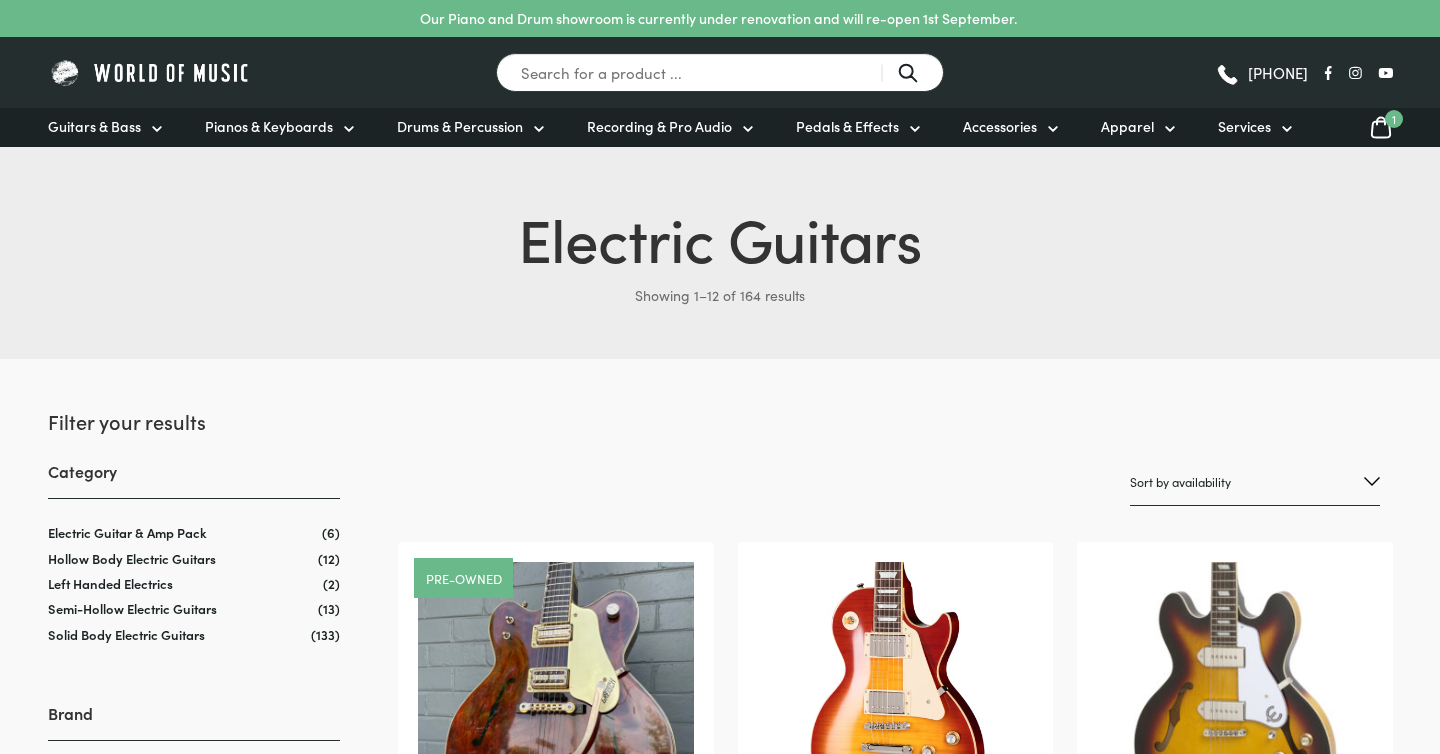 scroll, scrollTop: 0, scrollLeft: 0, axis: both 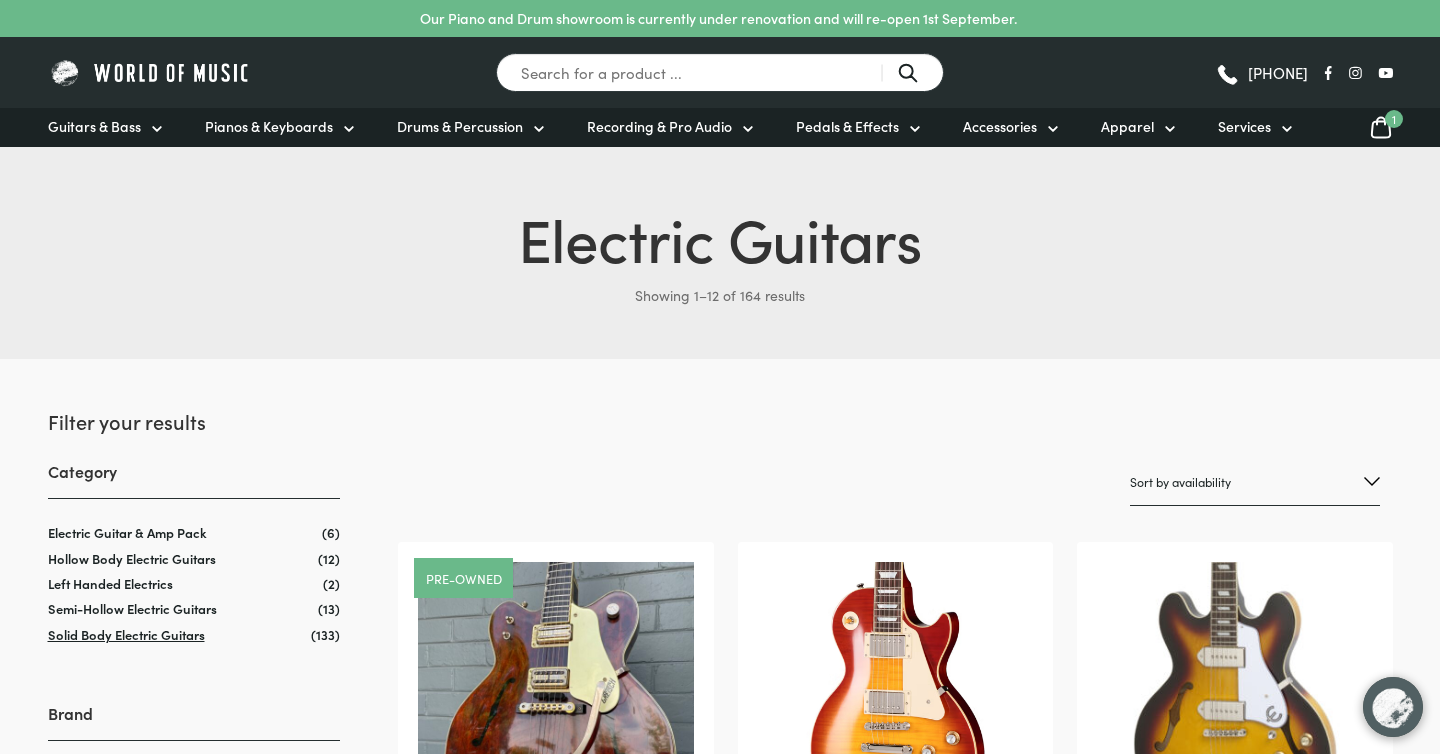 click on "Solid Body Electric Guitars" at bounding box center [126, 634] 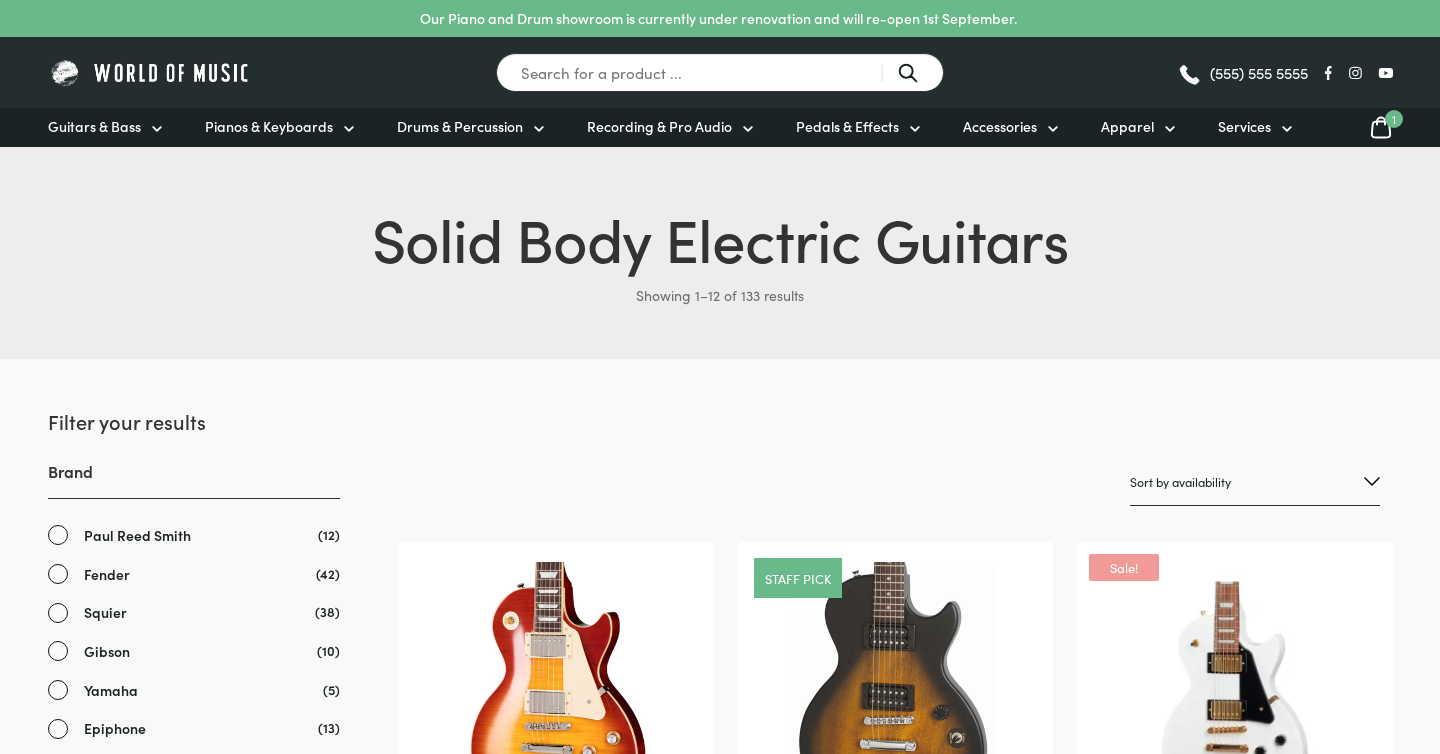 scroll, scrollTop: 0, scrollLeft: 0, axis: both 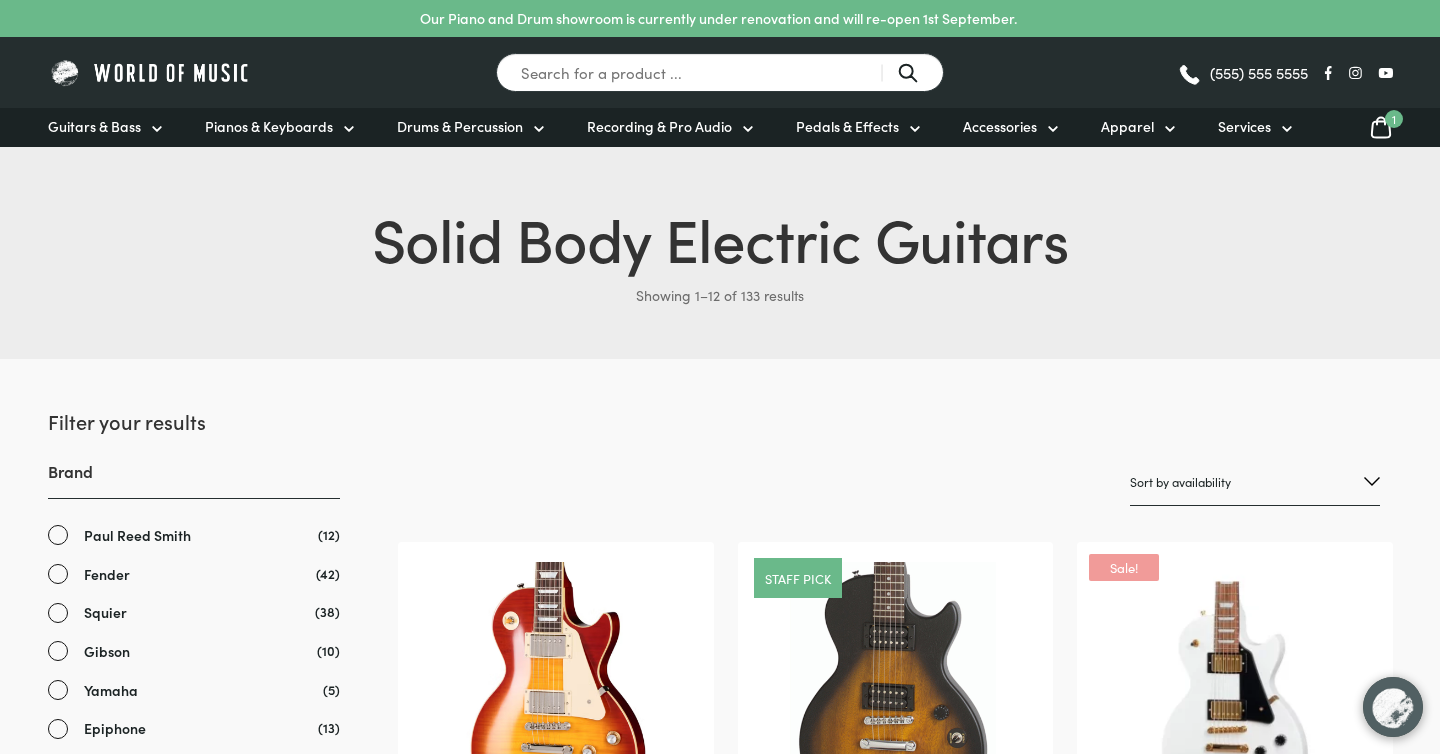 click on "Sort by popularity
Sort by average rating
Sort by latest
Sort by price: low to high
Sort by price: high to low
Sort by name: A to Z
Sort by name: Z to A
Sort by availability
Show sale items first" at bounding box center [1255, 482] 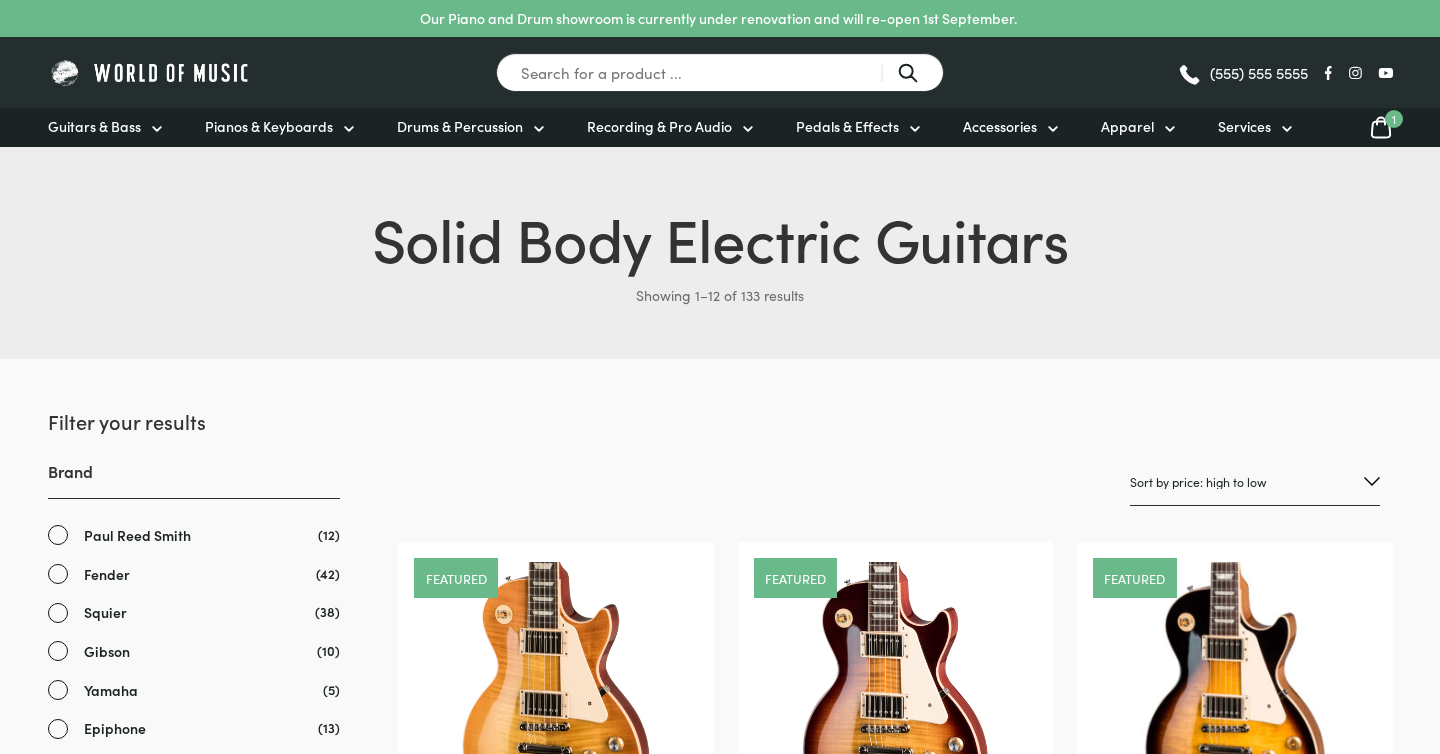 scroll, scrollTop: 0, scrollLeft: 0, axis: both 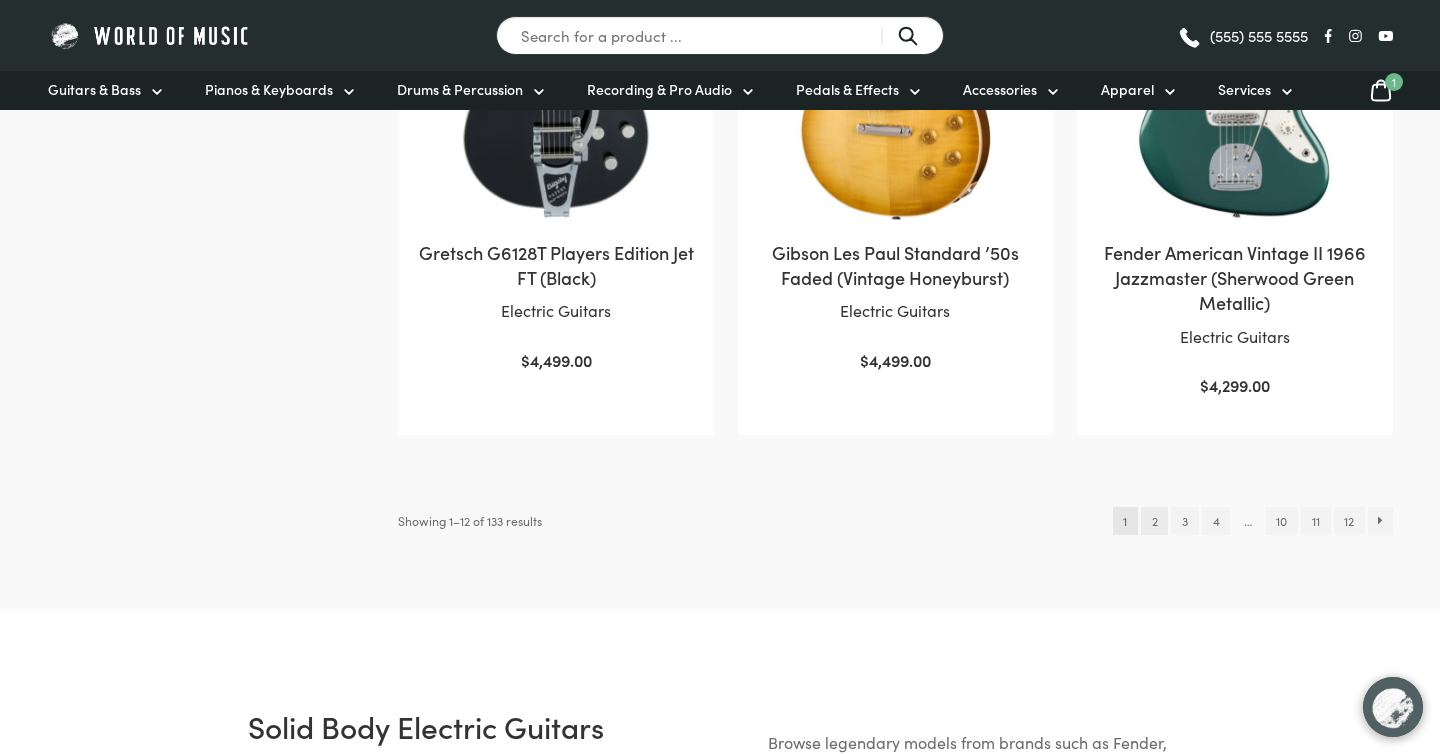 click on "2" at bounding box center (1154, 521) 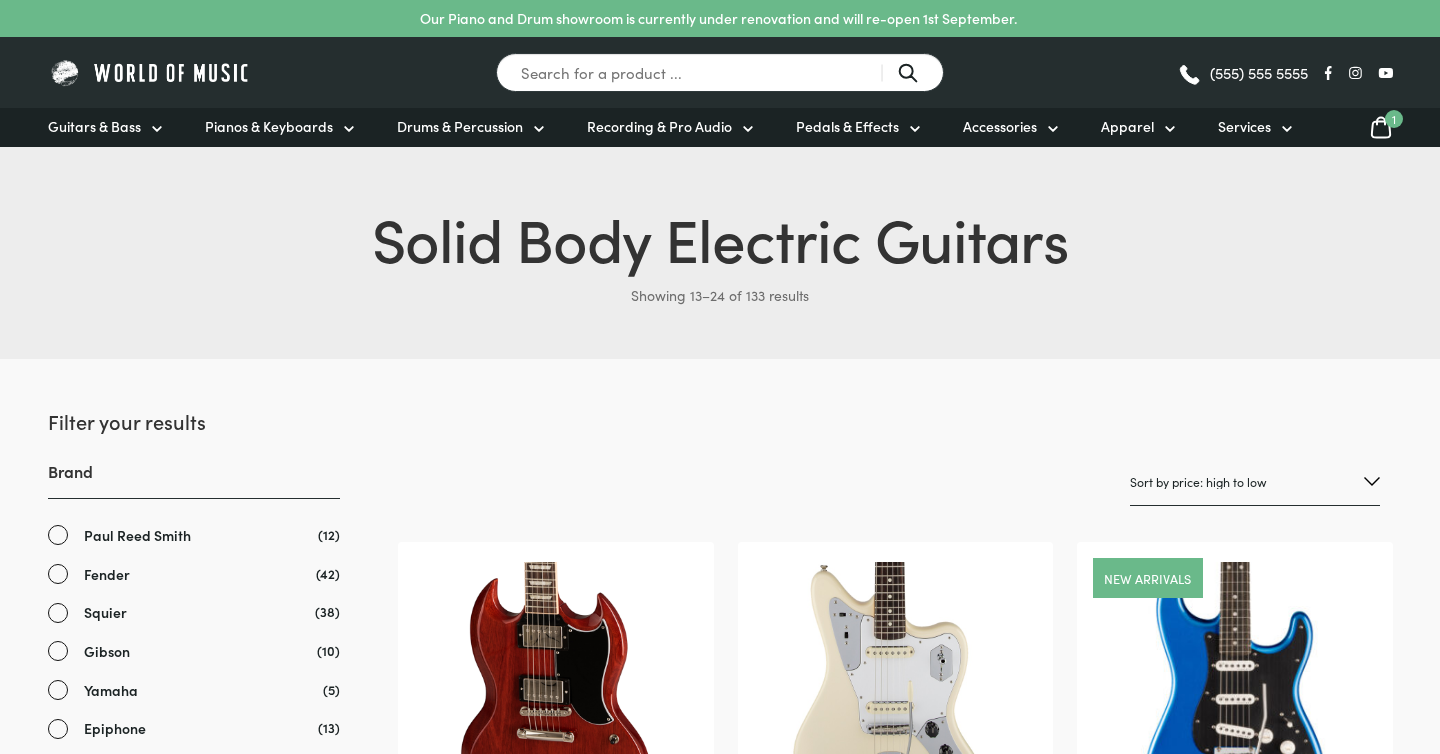 scroll, scrollTop: 0, scrollLeft: 0, axis: both 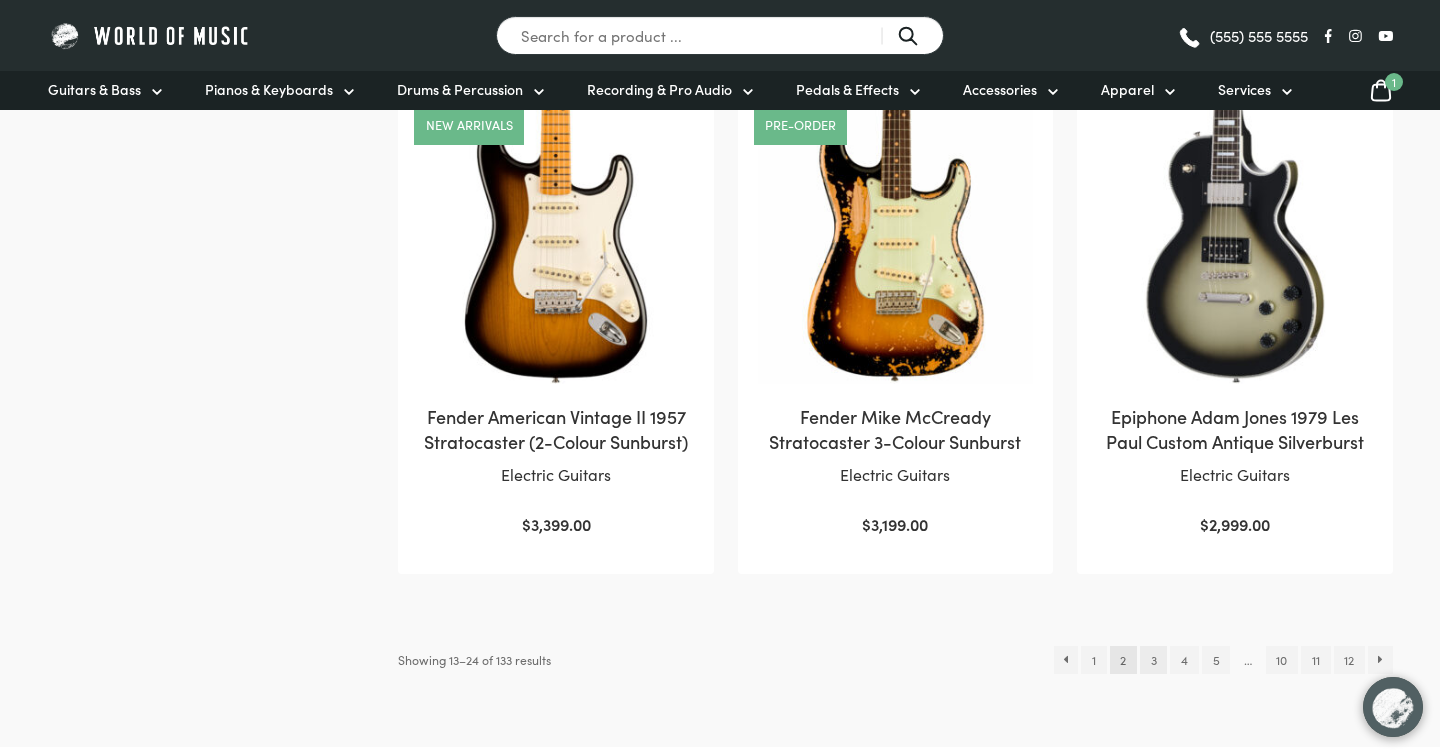 click on "3" at bounding box center (1153, 660) 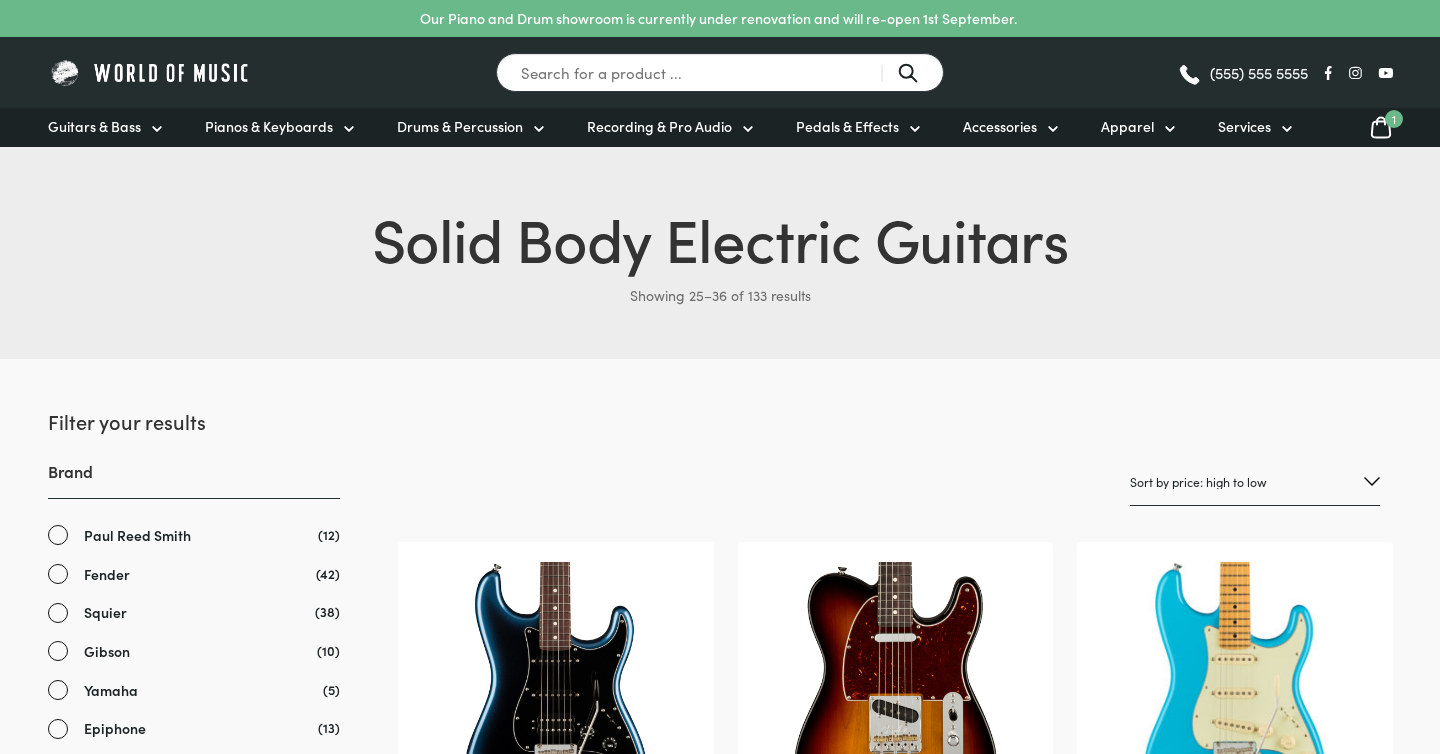 scroll, scrollTop: 0, scrollLeft: 0, axis: both 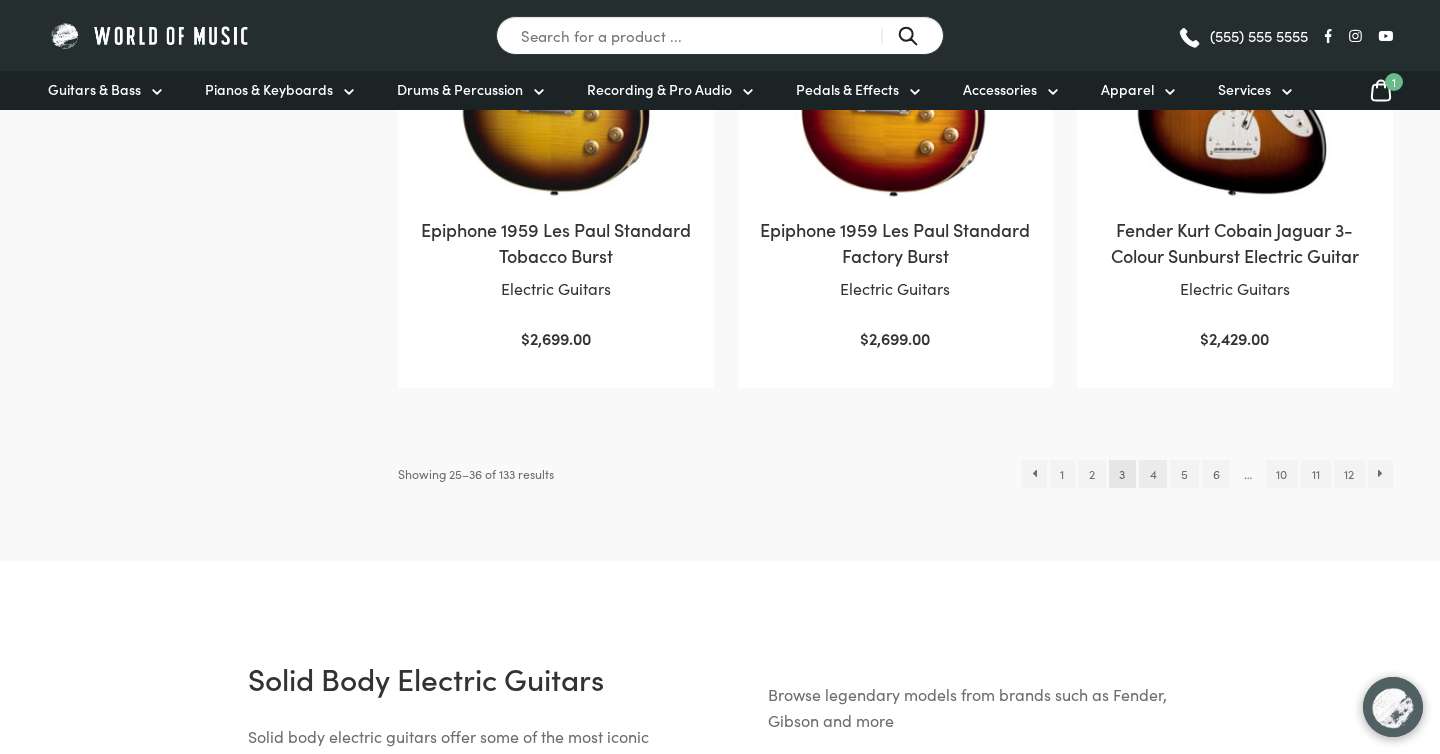 click on "4" at bounding box center [1153, 474] 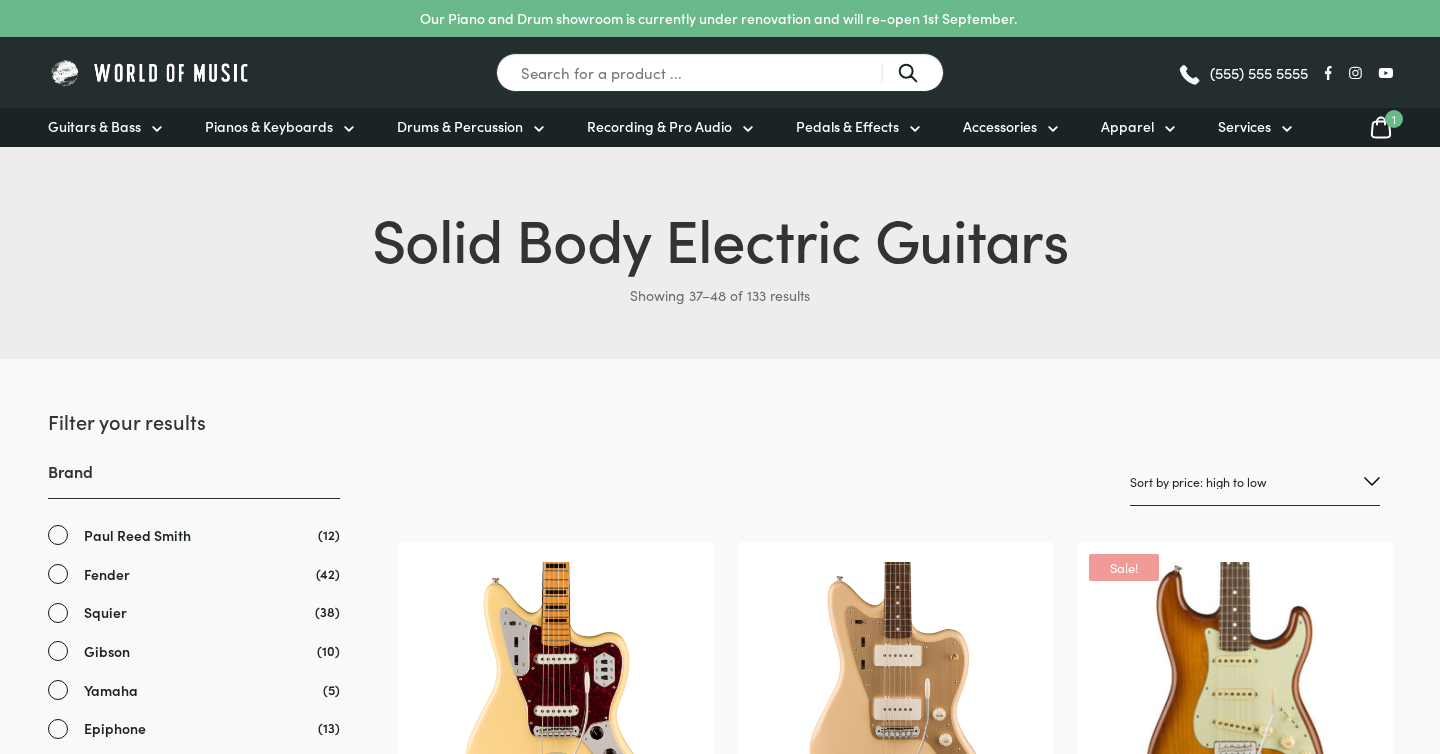 scroll, scrollTop: 0, scrollLeft: 0, axis: both 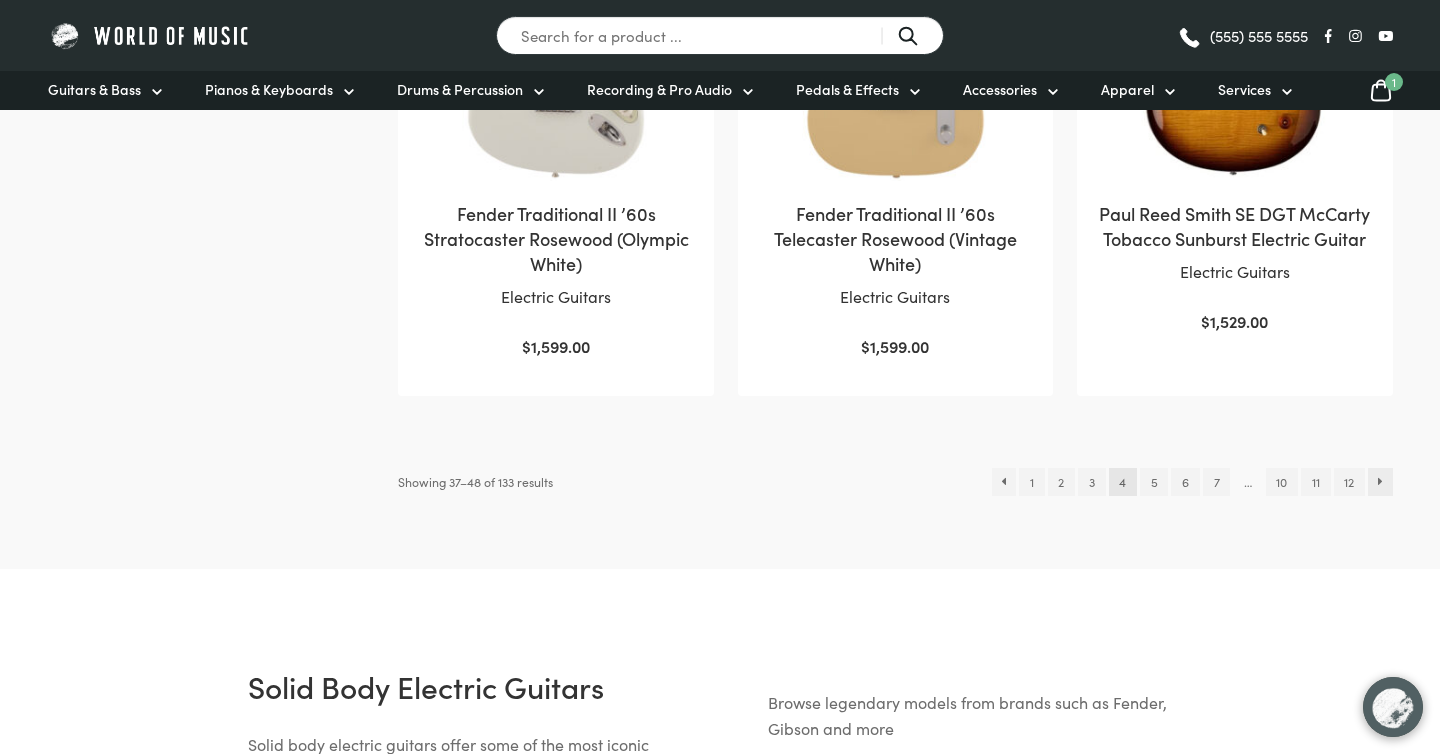 click on "→" at bounding box center (1380, 482) 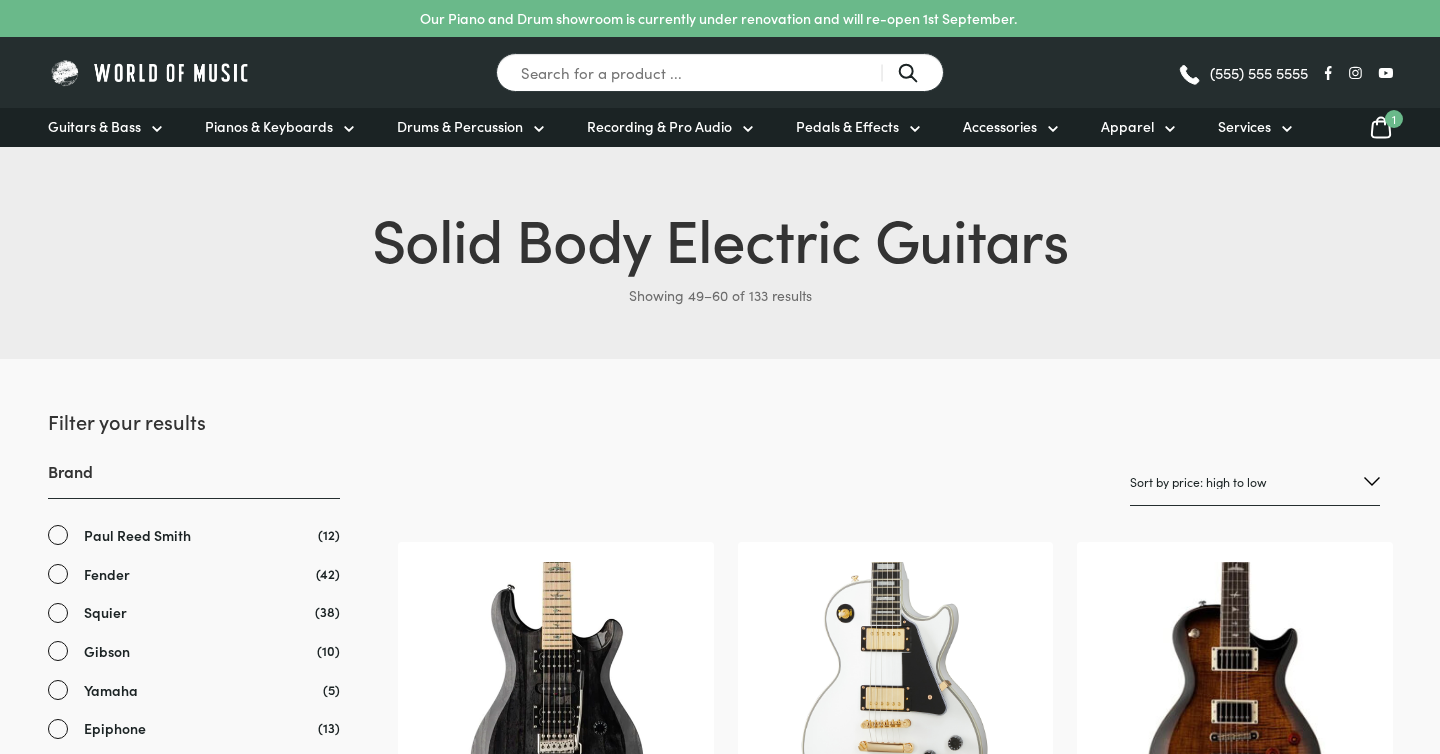 scroll, scrollTop: 0, scrollLeft: 0, axis: both 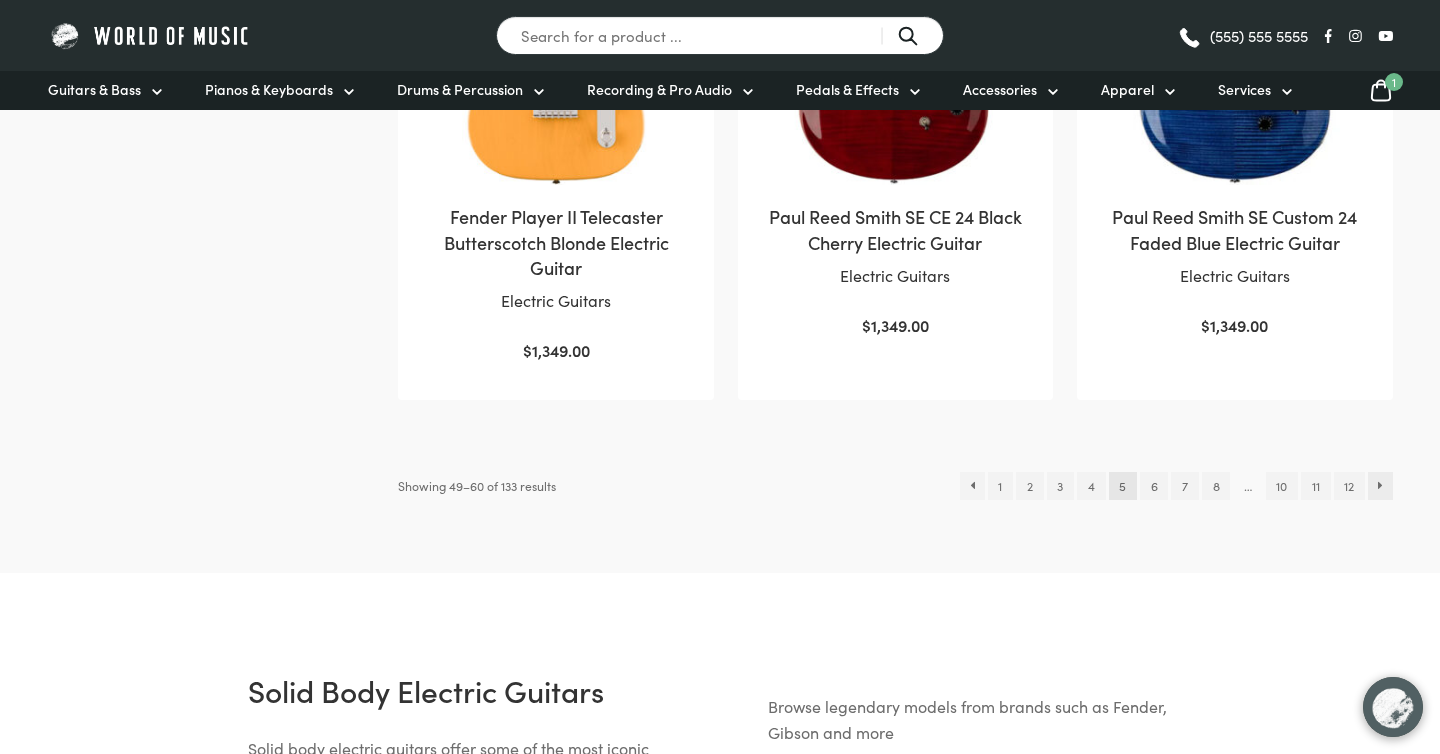 click on "→" at bounding box center [1380, 486] 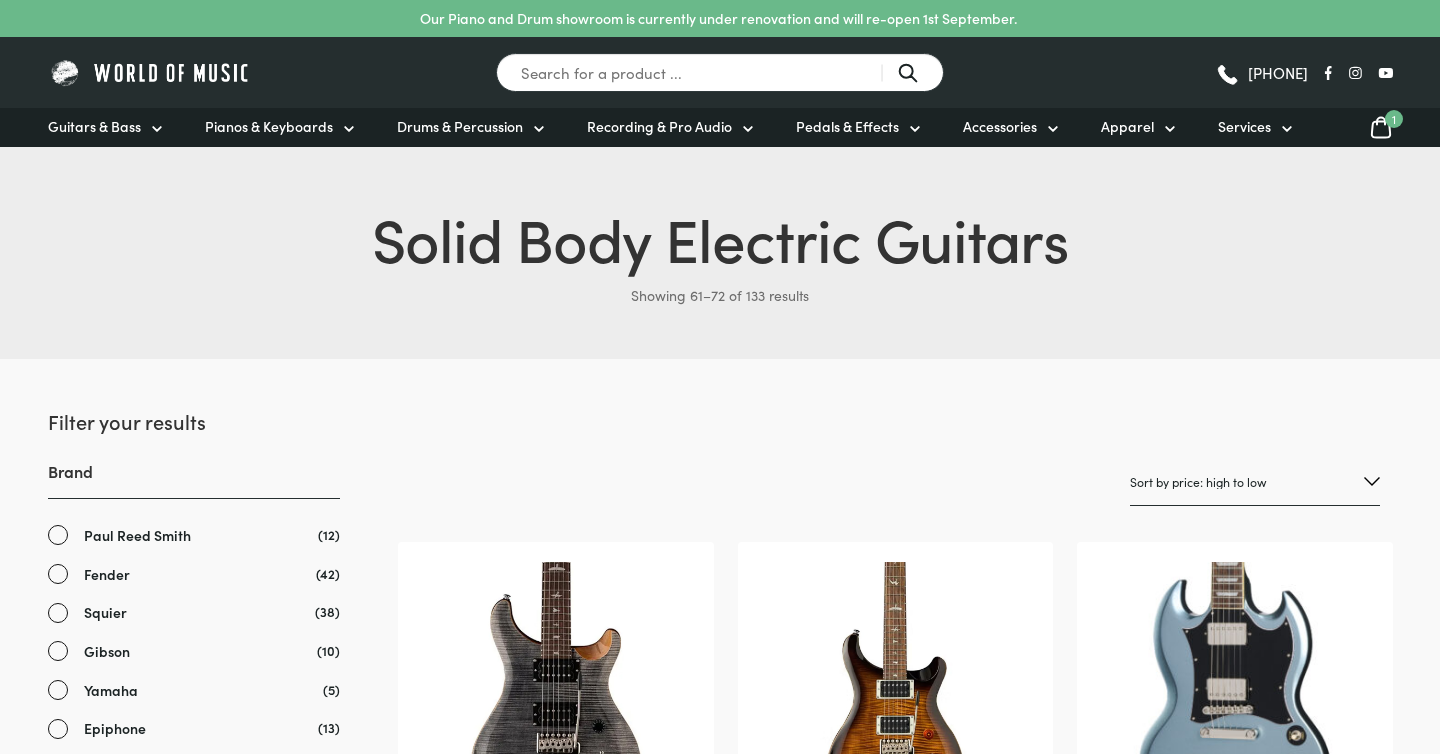 scroll, scrollTop: 0, scrollLeft: 0, axis: both 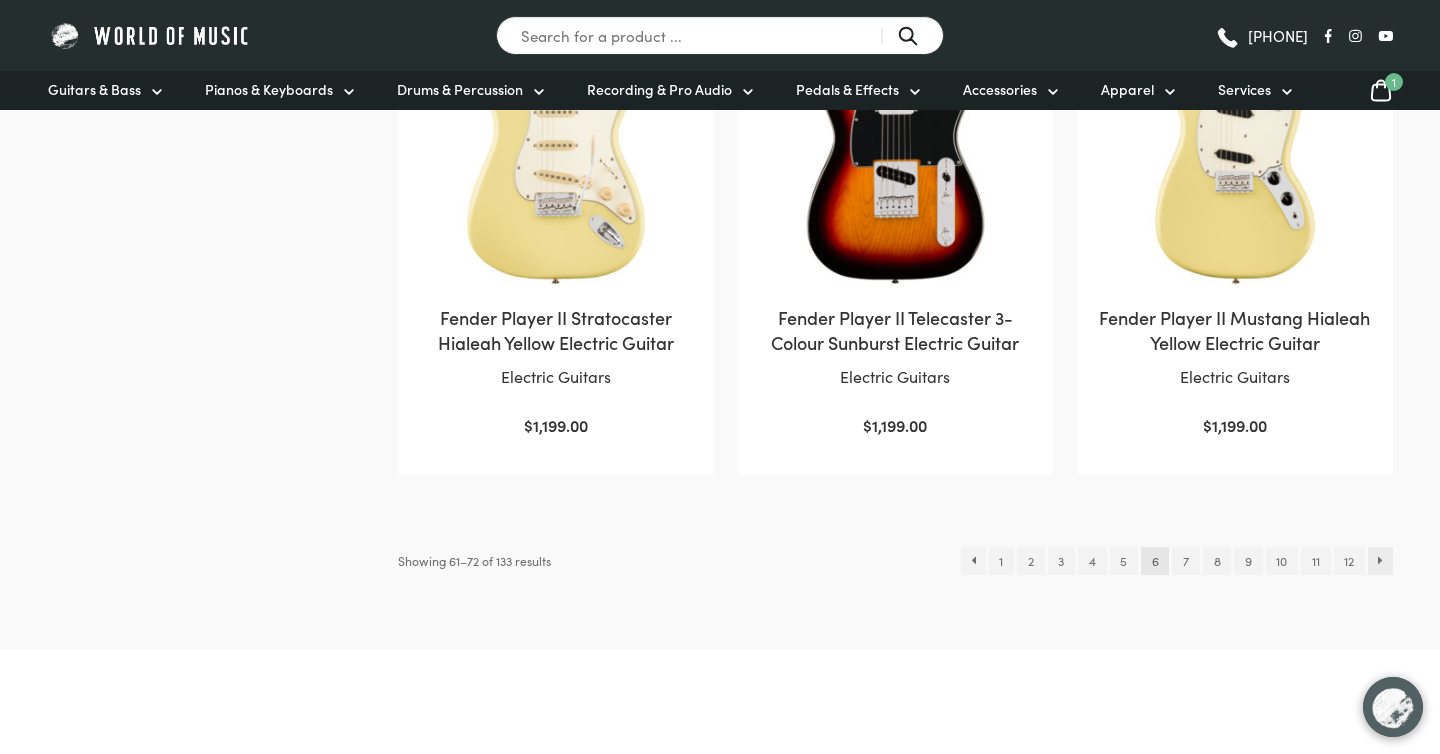 click on "→" at bounding box center (1380, 561) 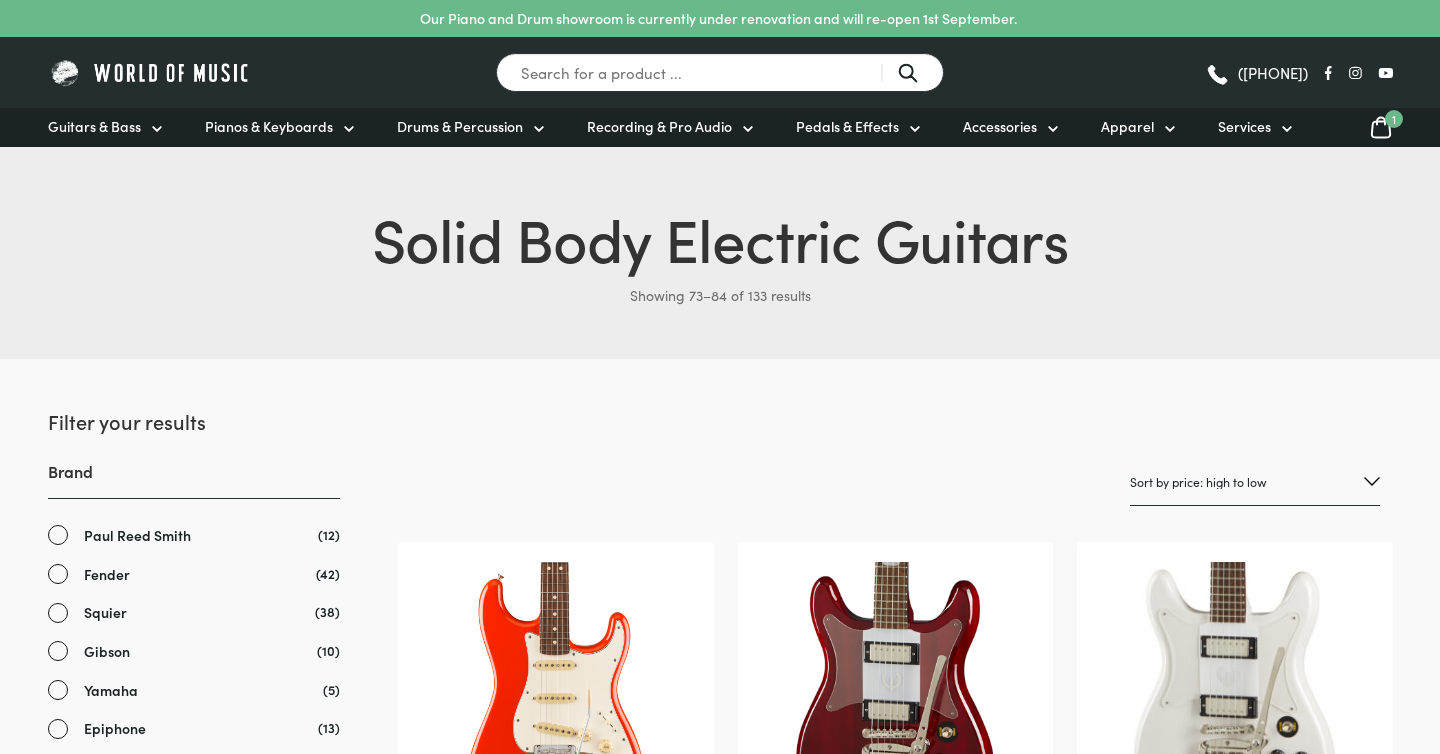 scroll, scrollTop: 0, scrollLeft: 0, axis: both 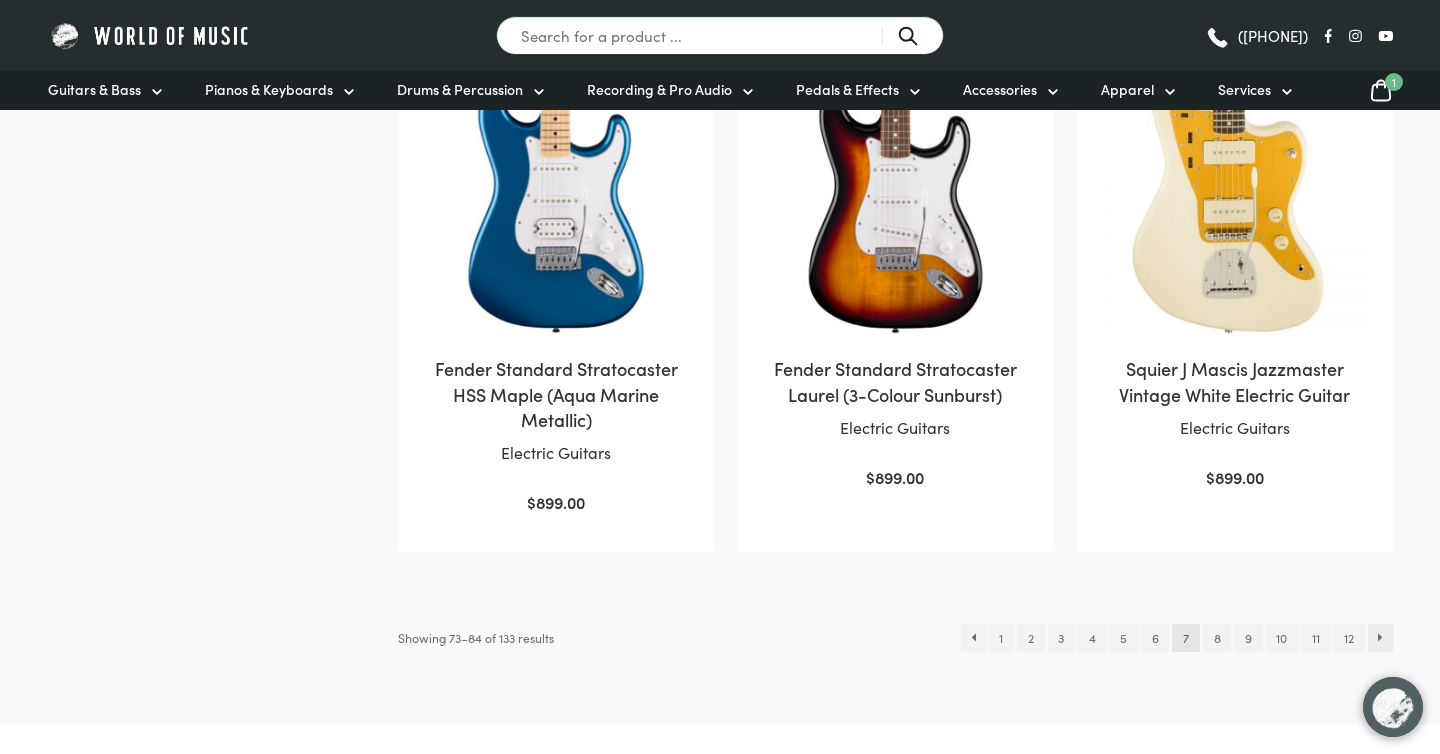 click on "→" at bounding box center (1380, 638) 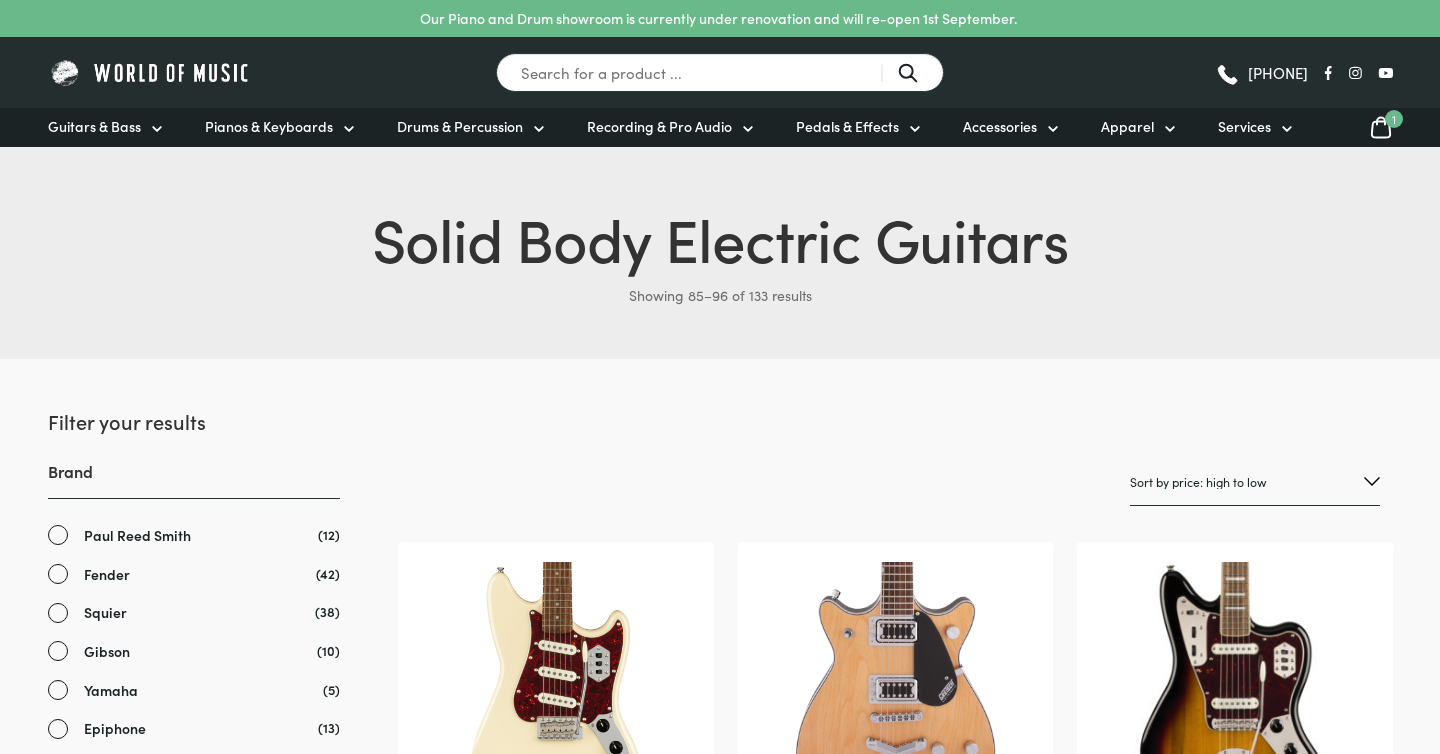 scroll, scrollTop: 0, scrollLeft: 0, axis: both 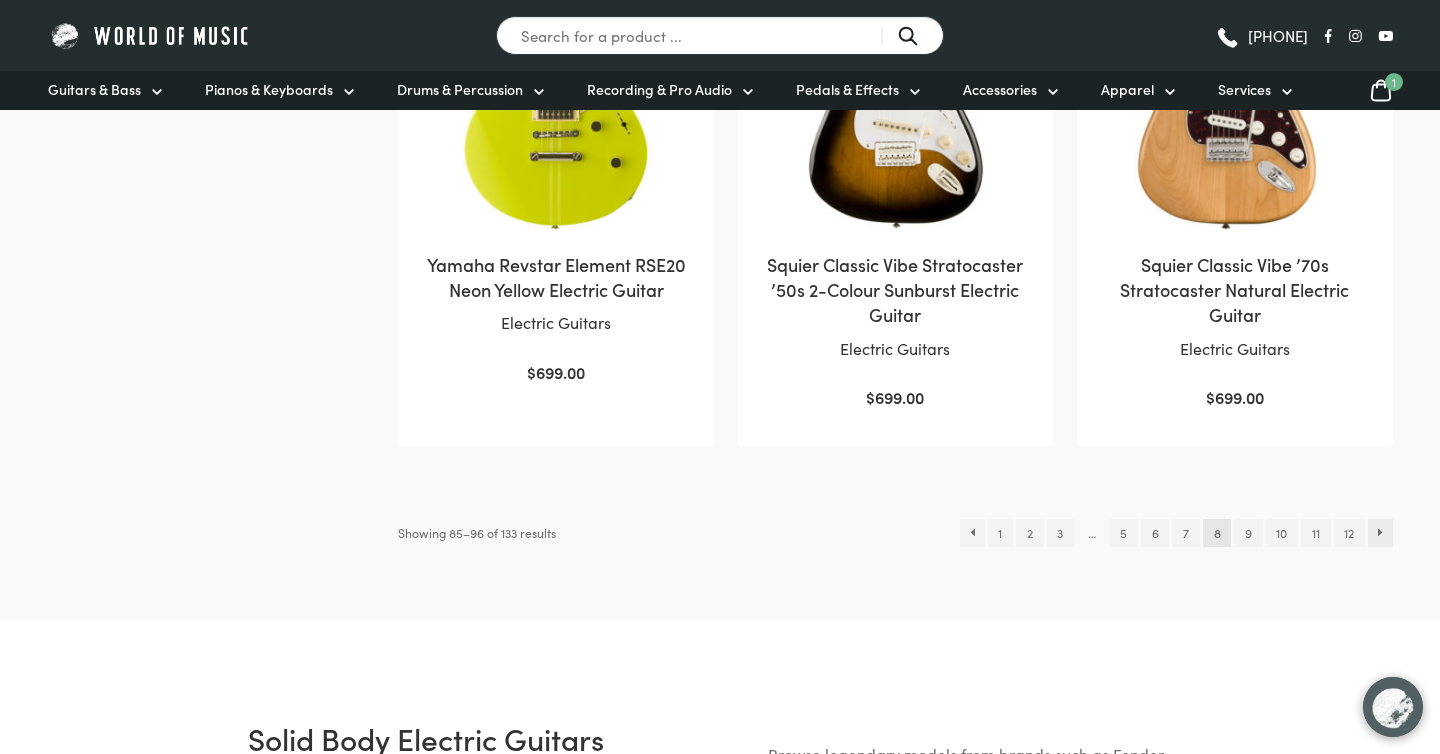 click on "→" at bounding box center [1380, 533] 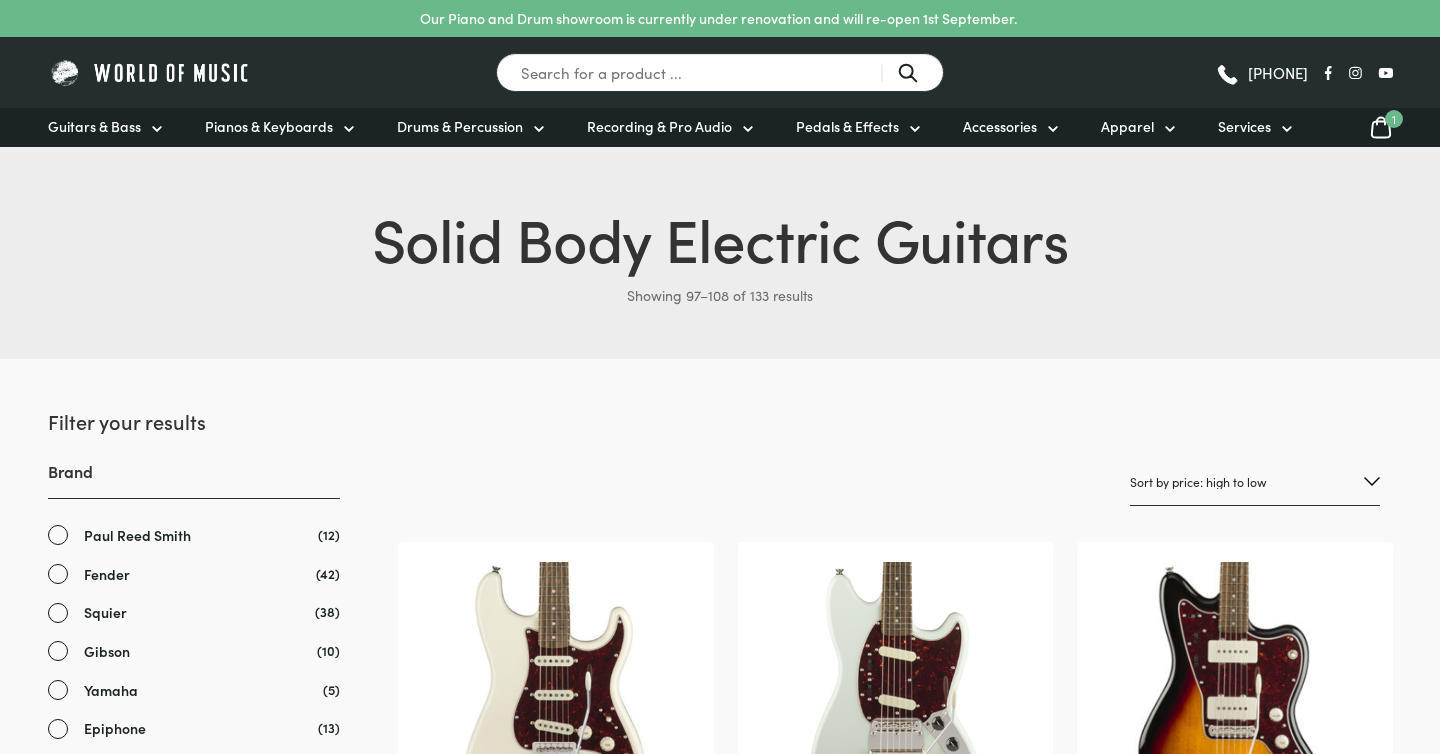 scroll, scrollTop: 0, scrollLeft: 0, axis: both 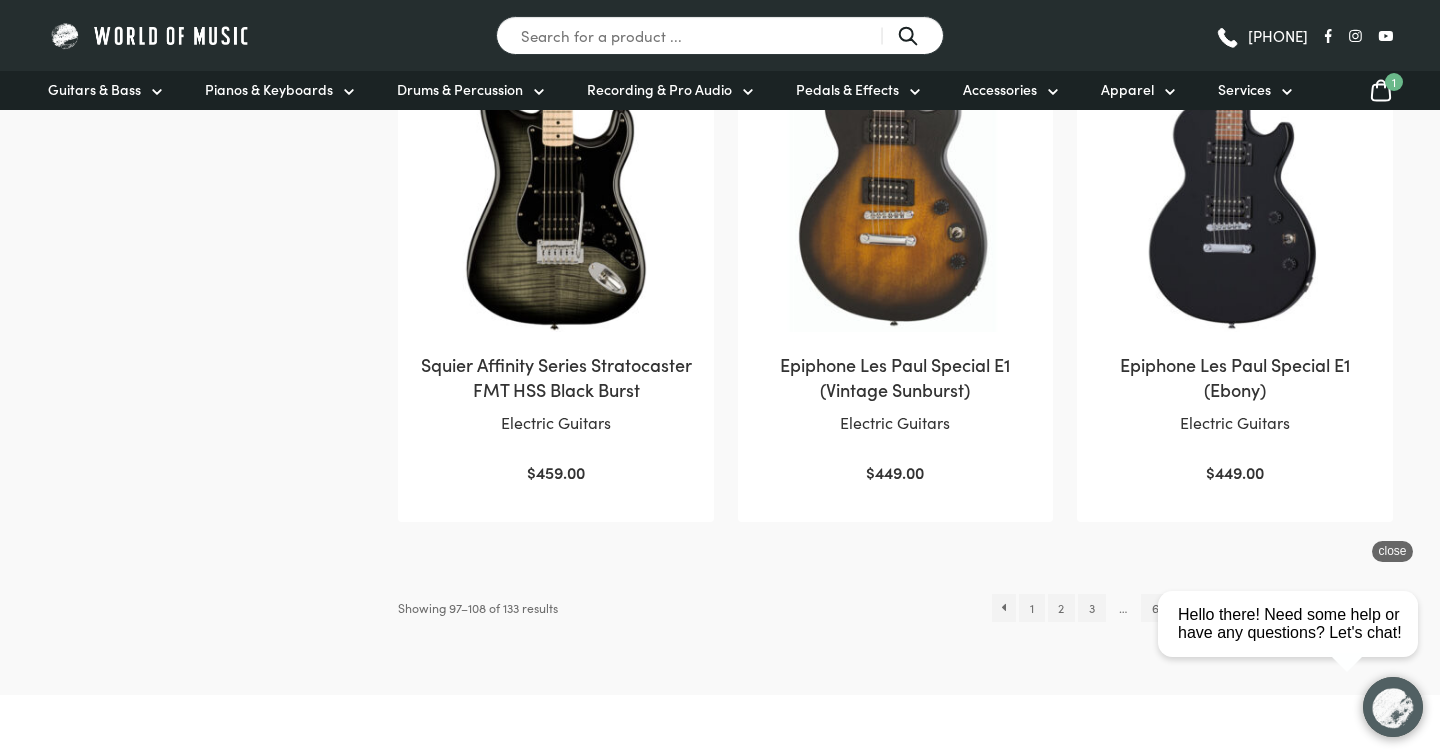 click on "close" at bounding box center [1392, 551] 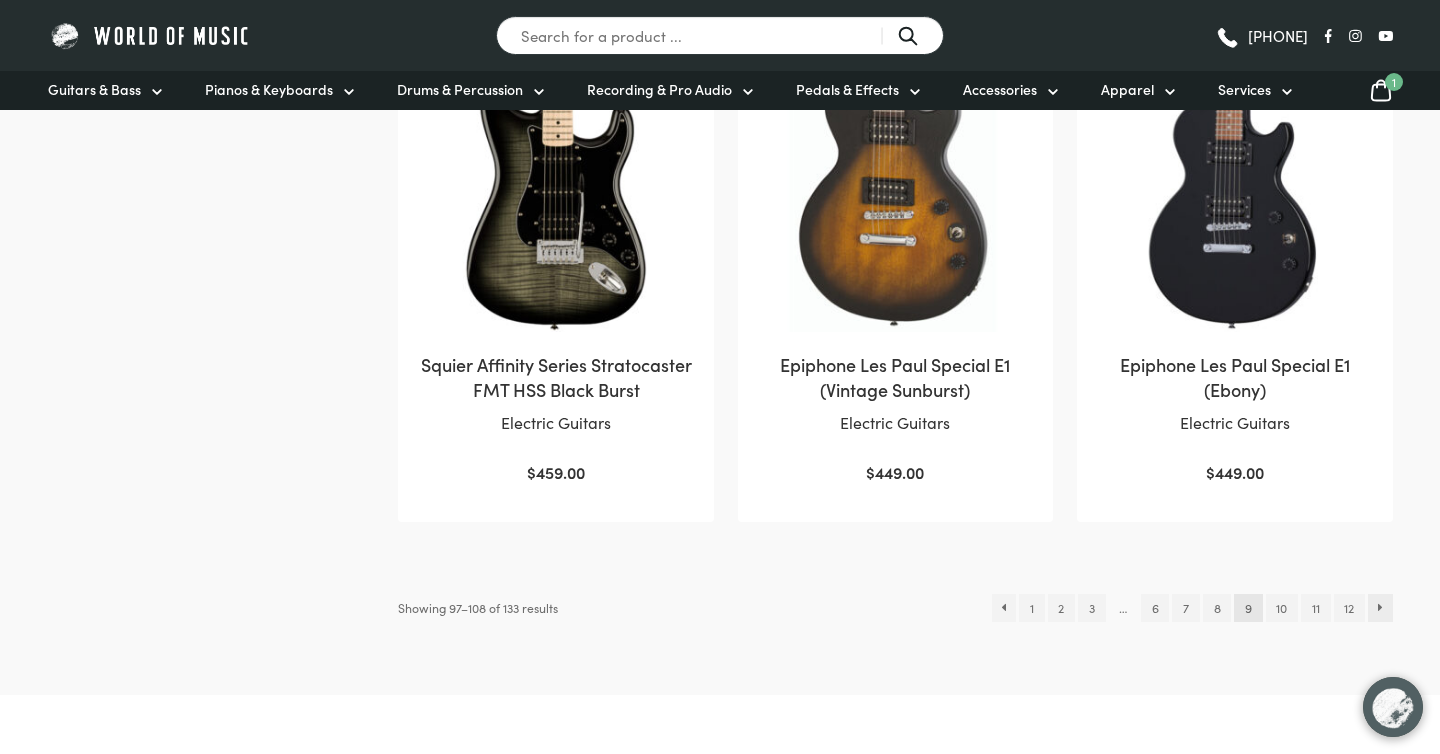 click on "→" at bounding box center (1380, 608) 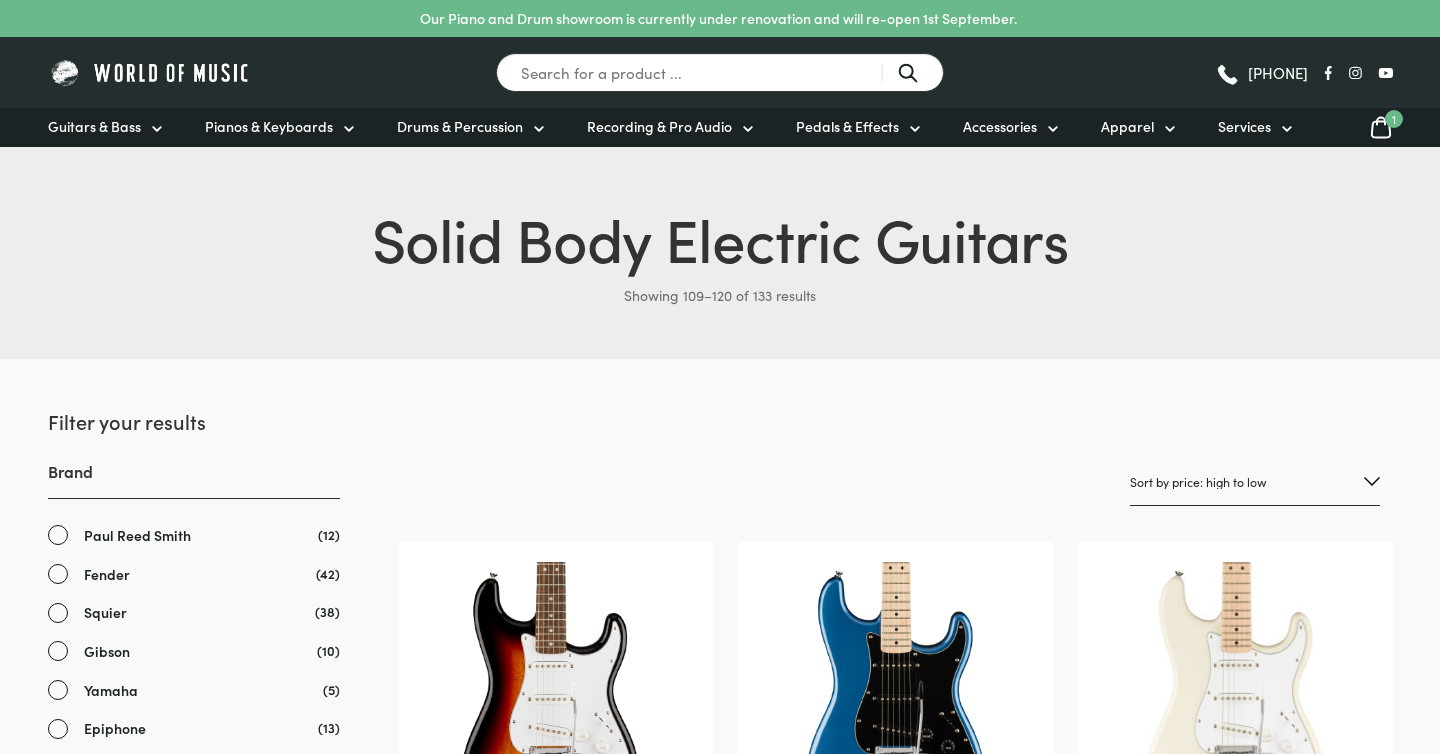 scroll, scrollTop: 0, scrollLeft: 0, axis: both 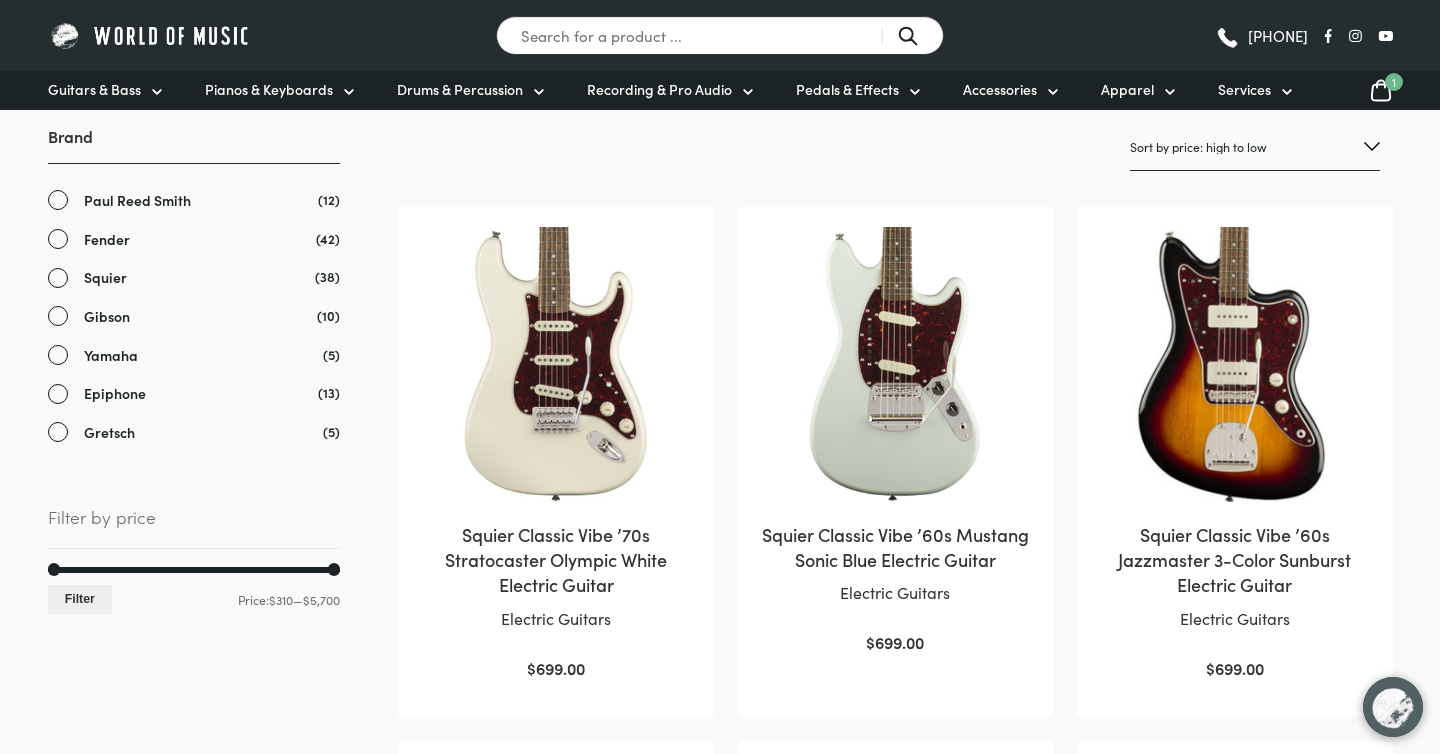 click at bounding box center (555, 364) 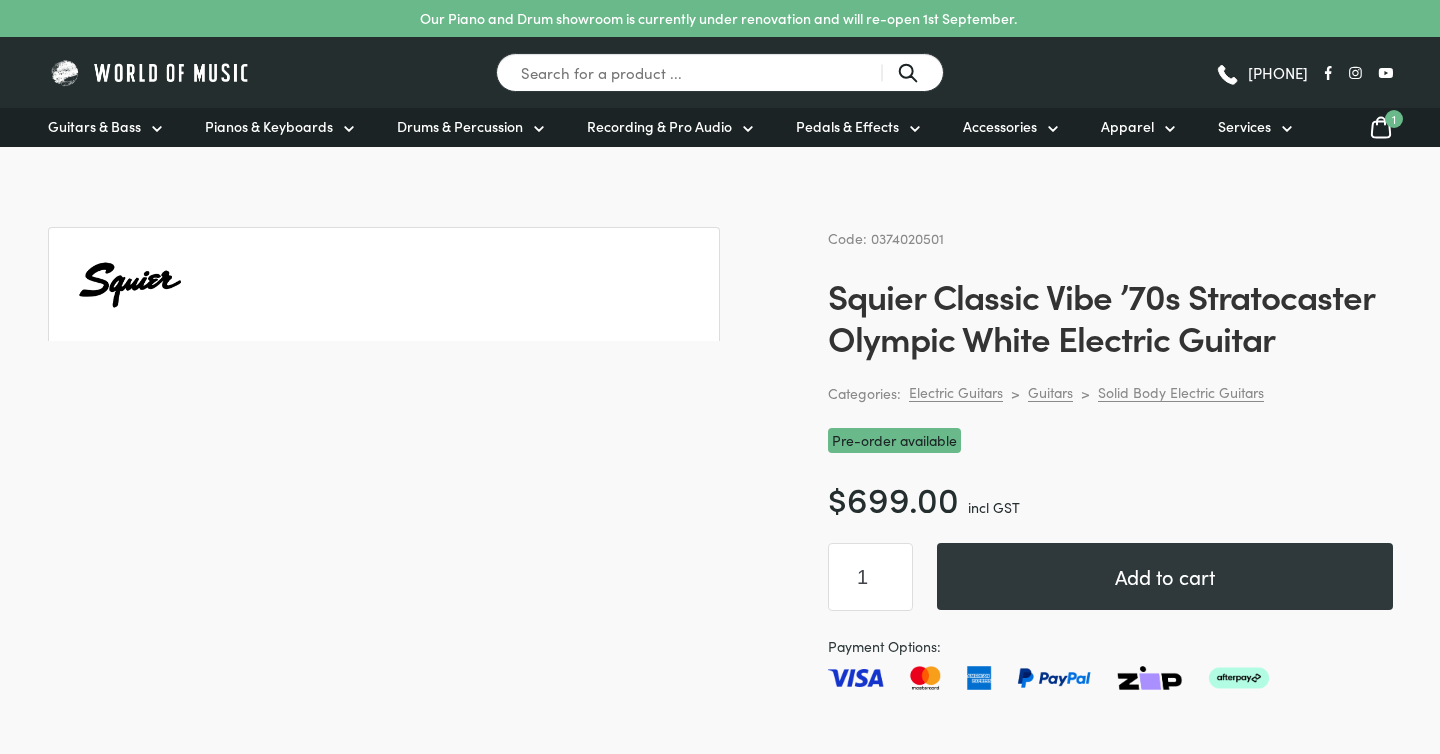 scroll, scrollTop: 0, scrollLeft: 0, axis: both 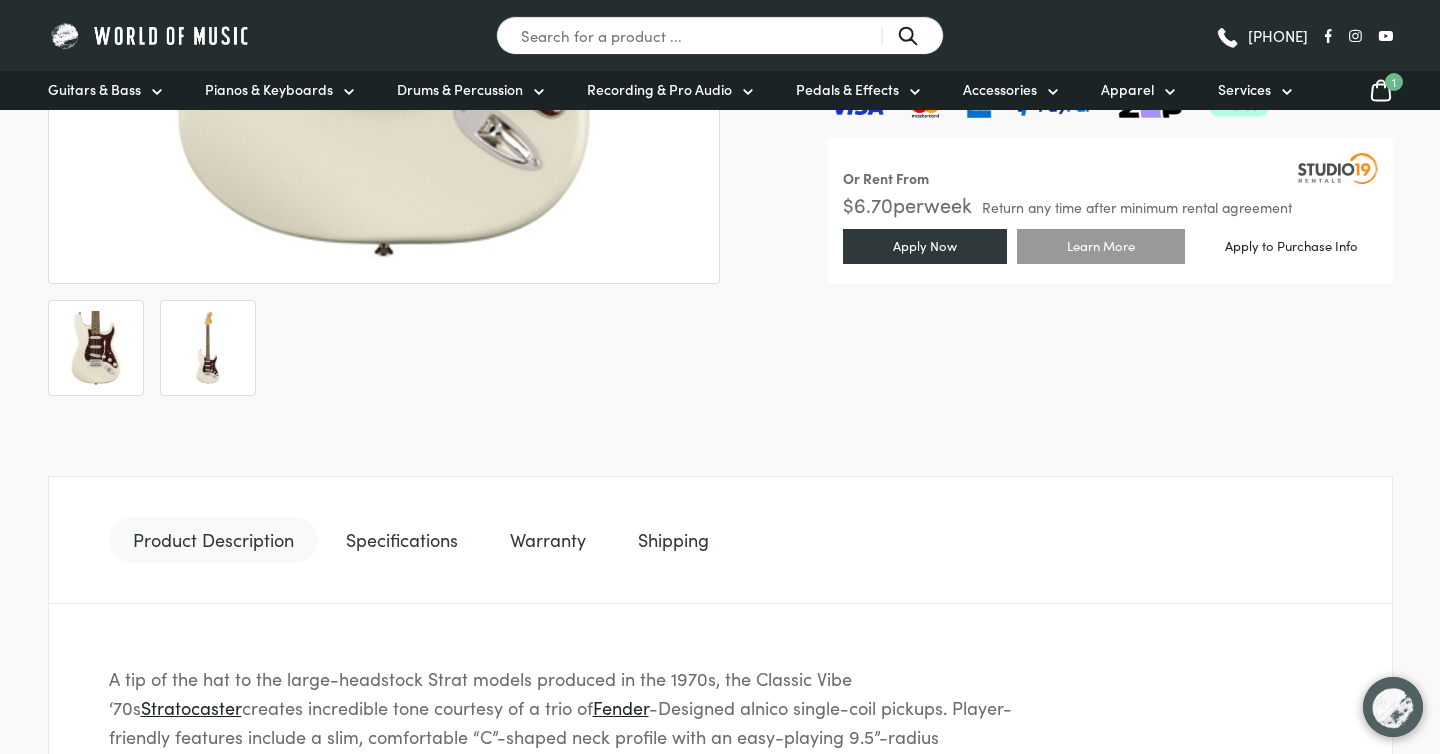 click at bounding box center (208, 348) 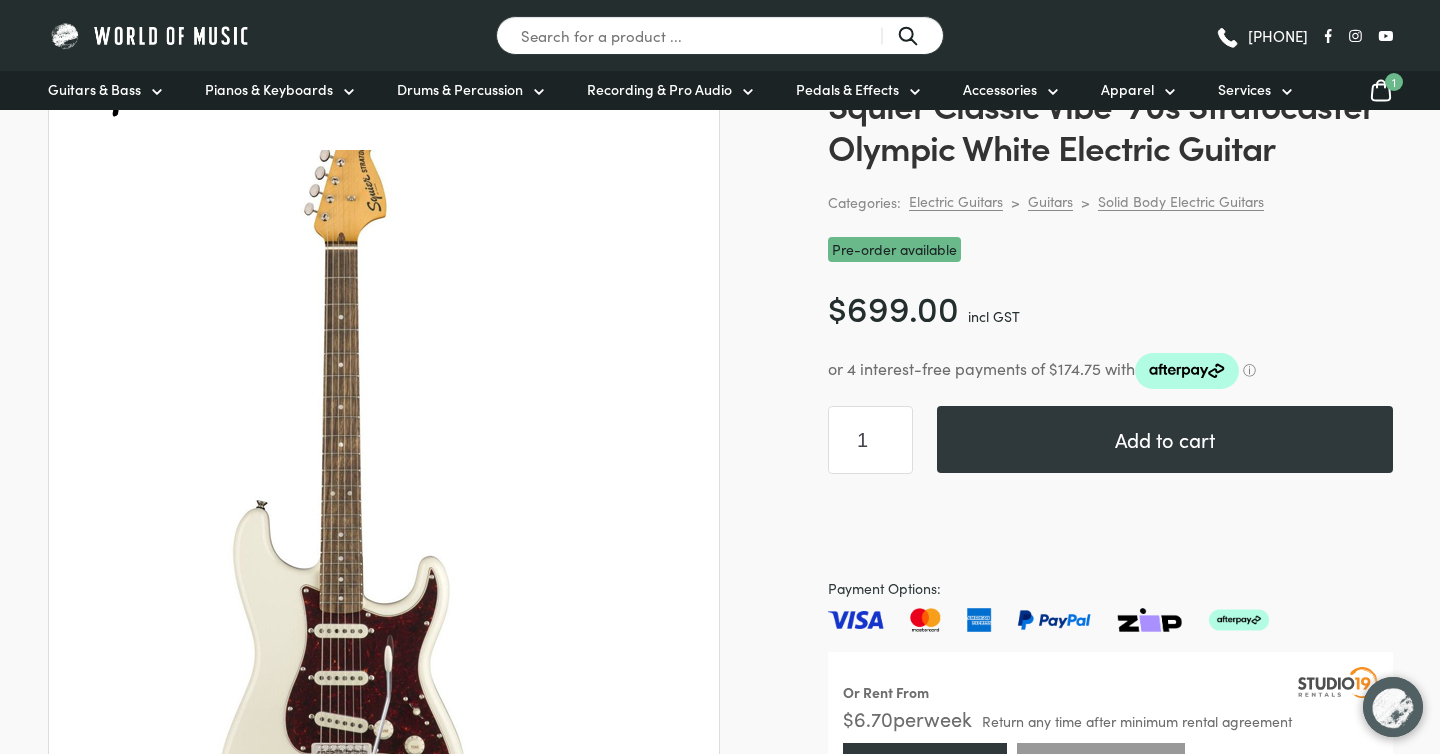 scroll, scrollTop: 174, scrollLeft: 0, axis: vertical 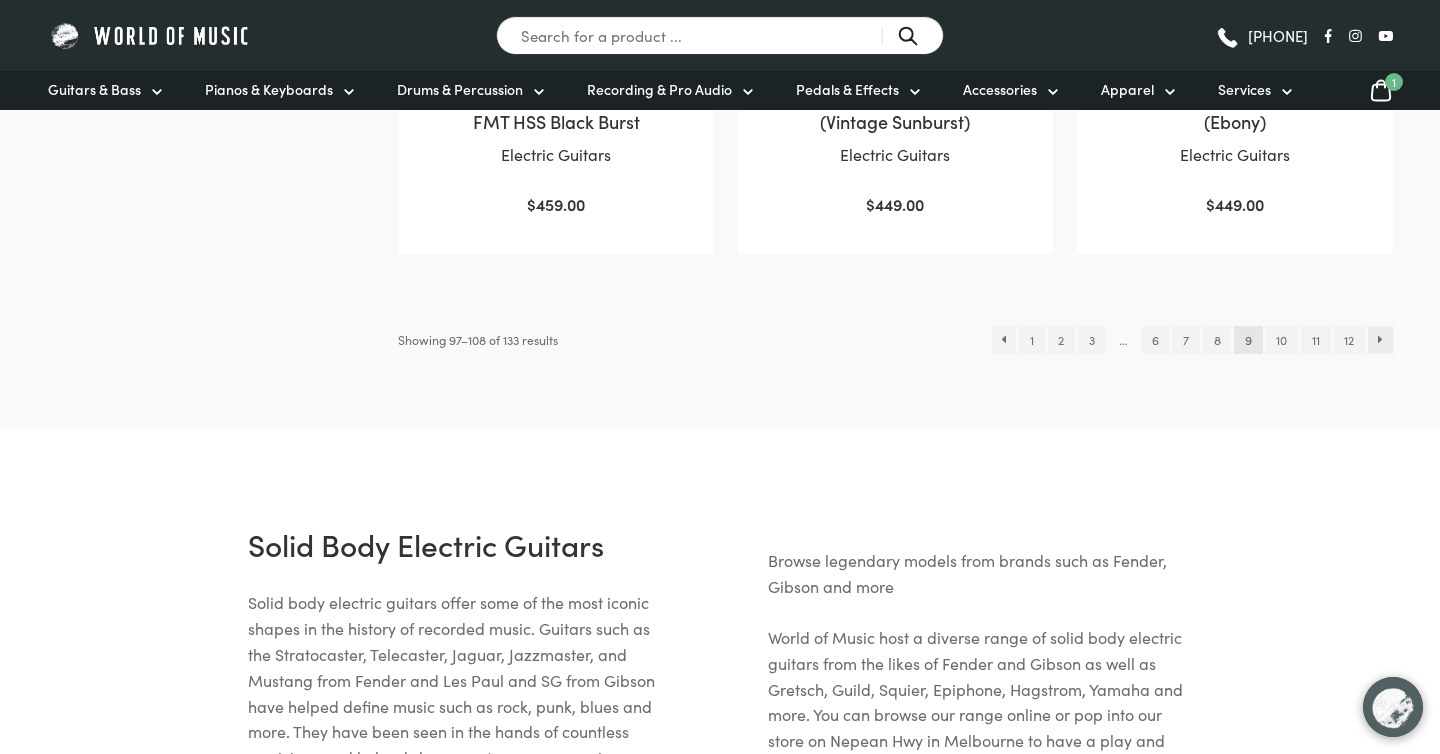 click on "→" at bounding box center (1380, 340) 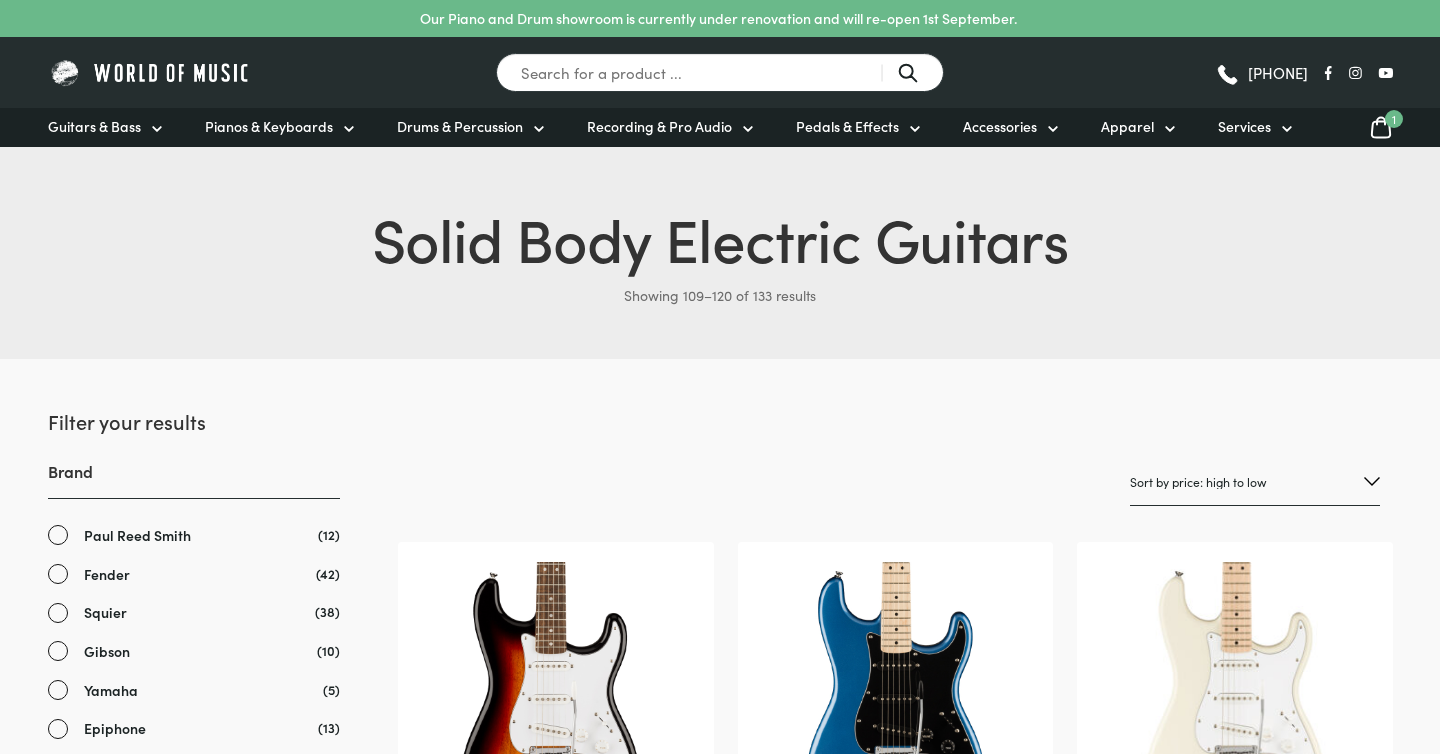 scroll, scrollTop: 0, scrollLeft: 0, axis: both 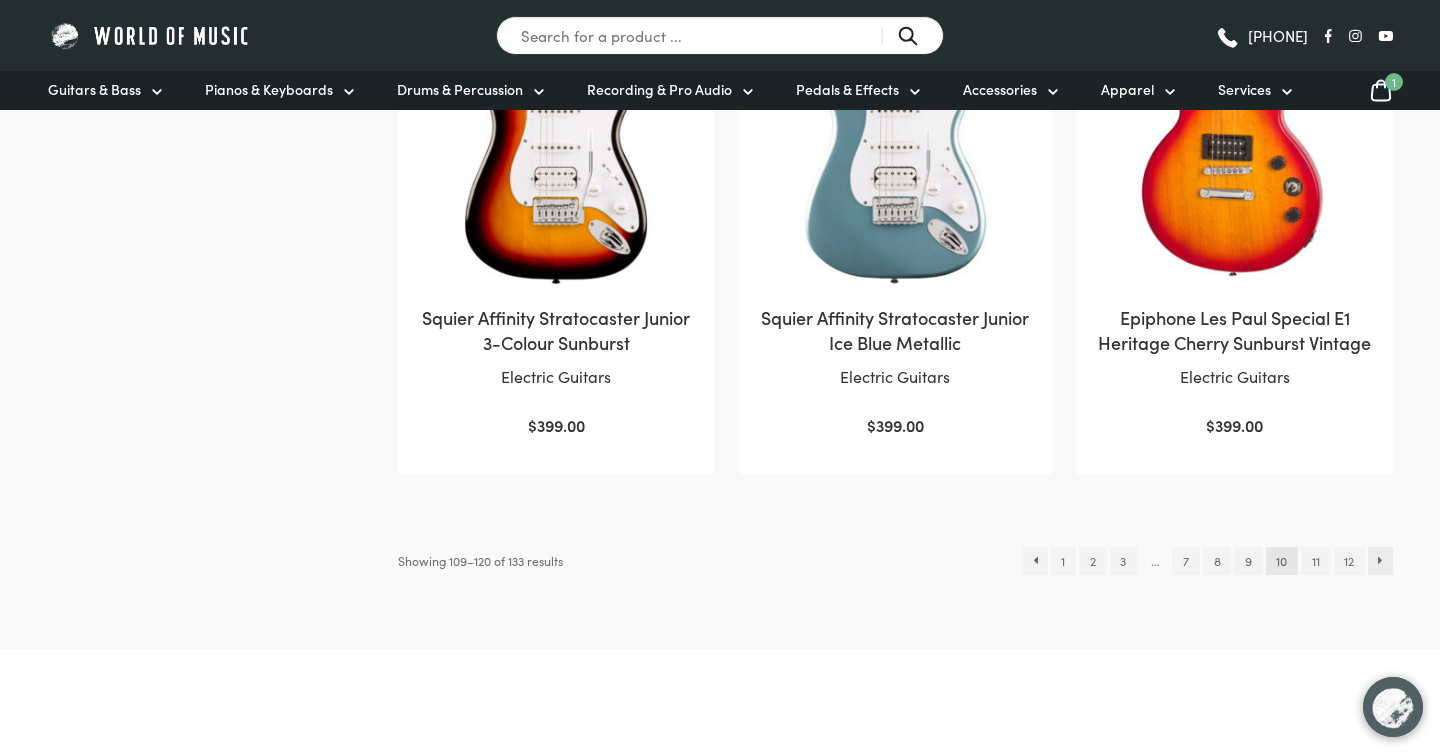 click on "→" at bounding box center [1380, 561] 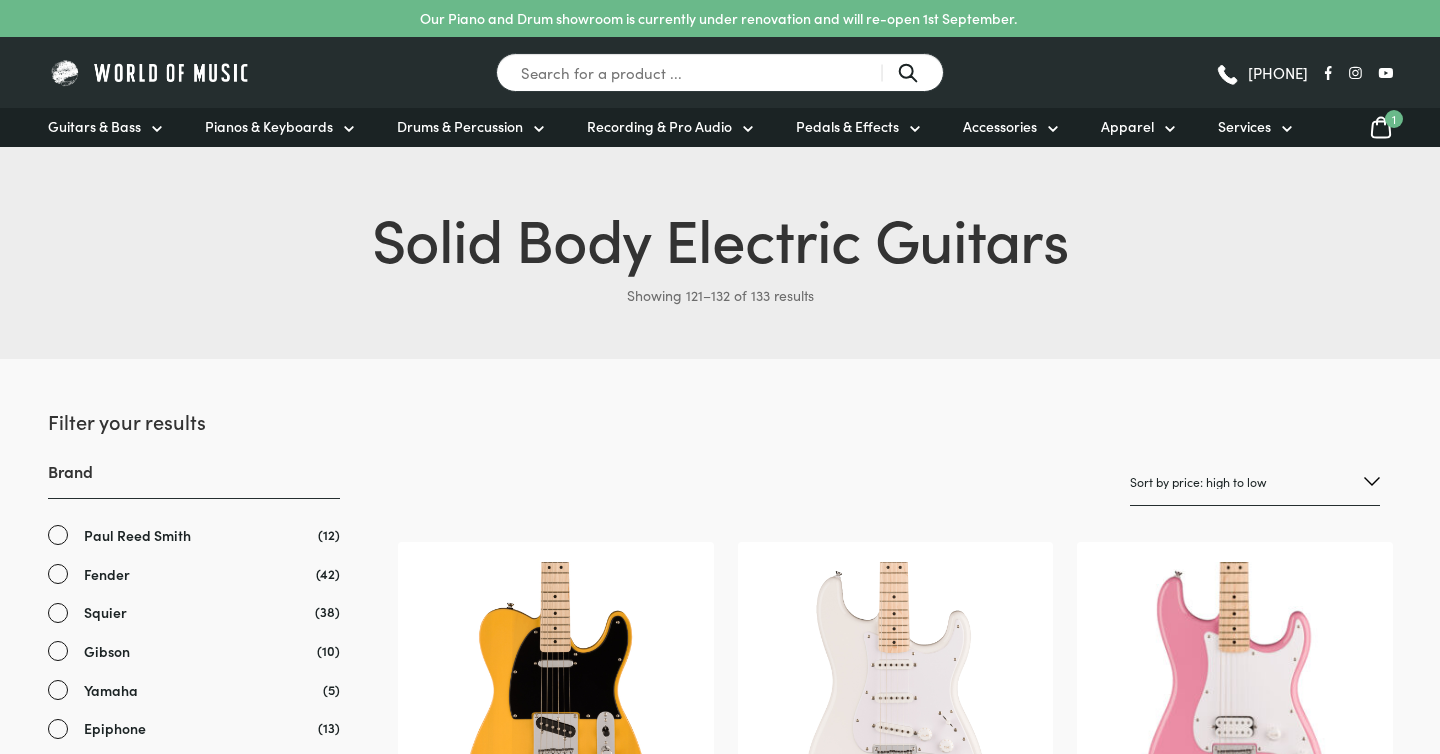 scroll, scrollTop: 0, scrollLeft: 0, axis: both 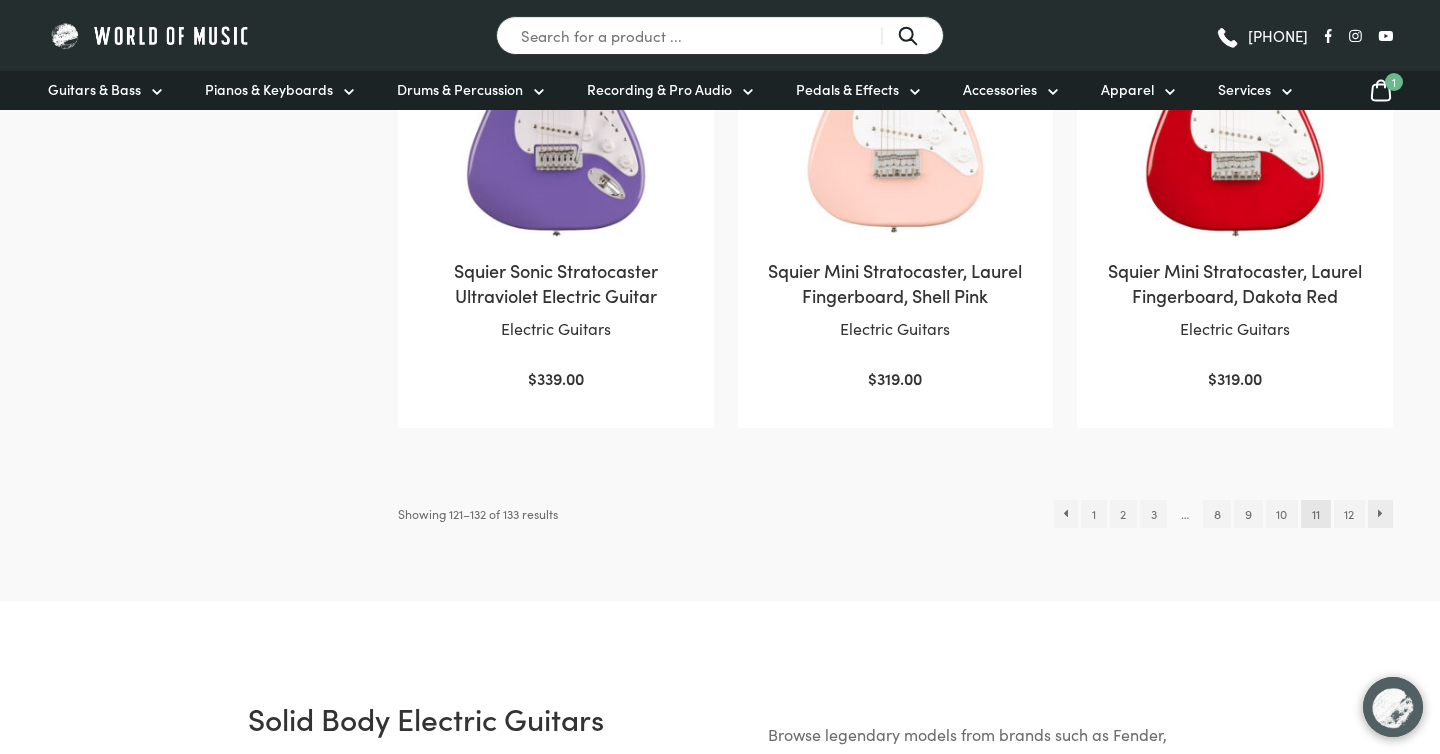 click on "→" at bounding box center (1380, 514) 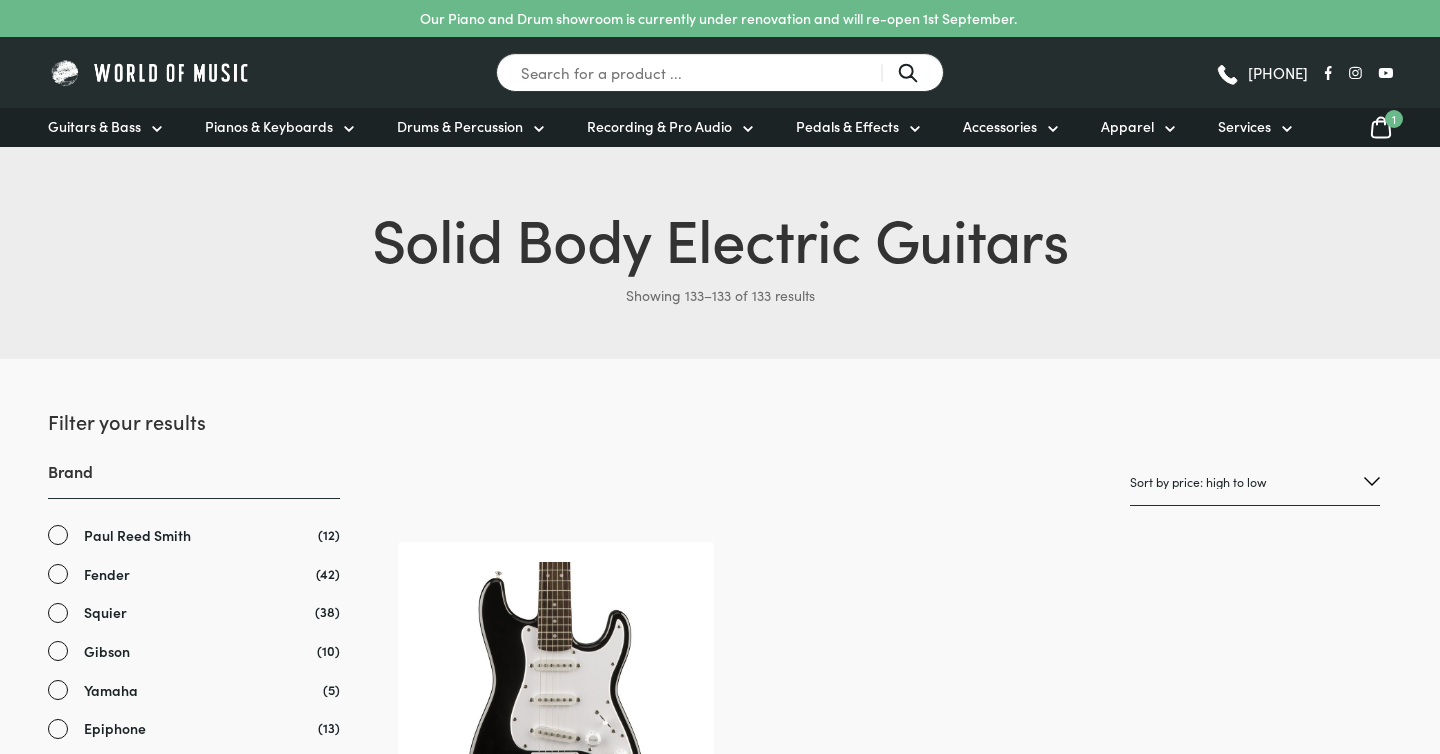 scroll, scrollTop: 0, scrollLeft: 0, axis: both 